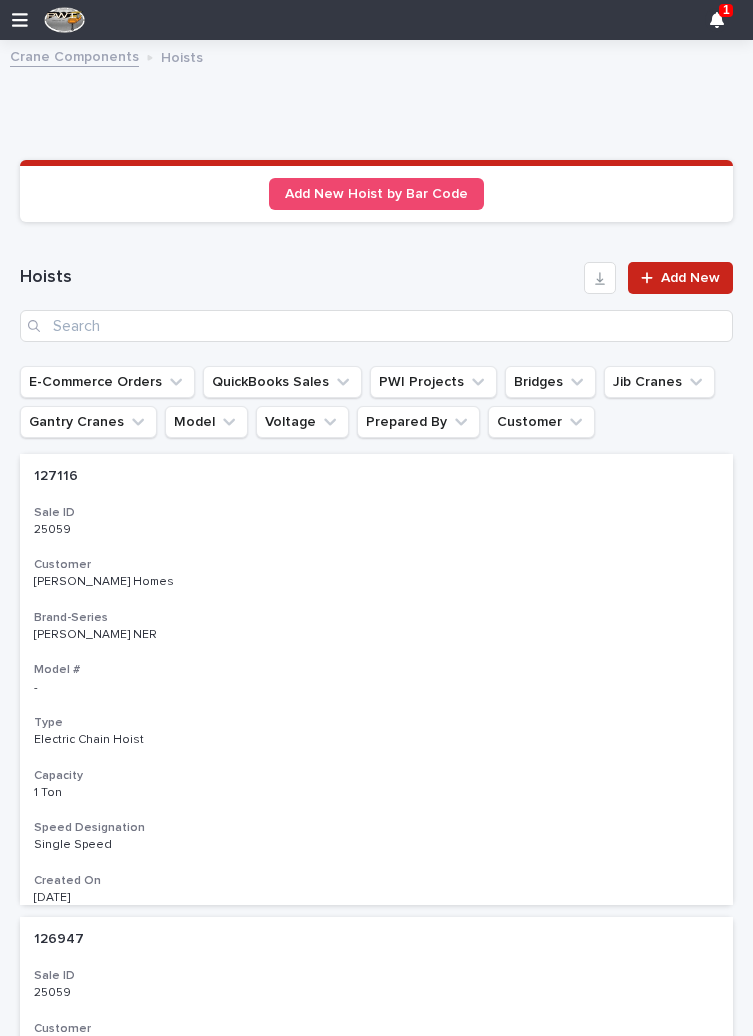 scroll, scrollTop: 0, scrollLeft: 0, axis: both 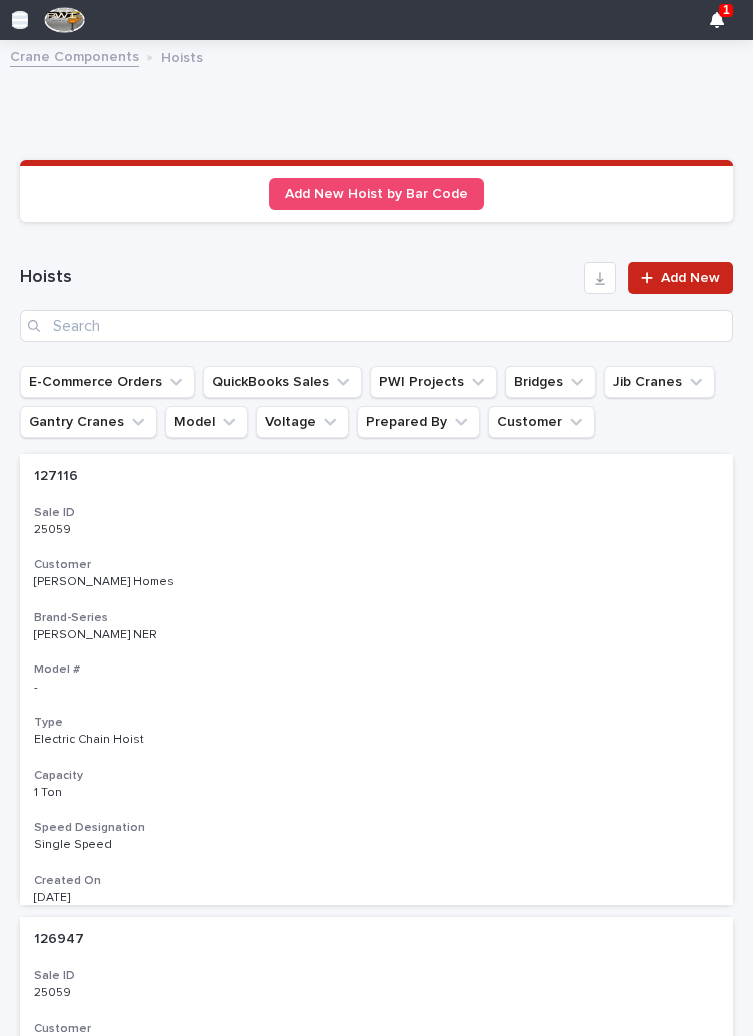 click 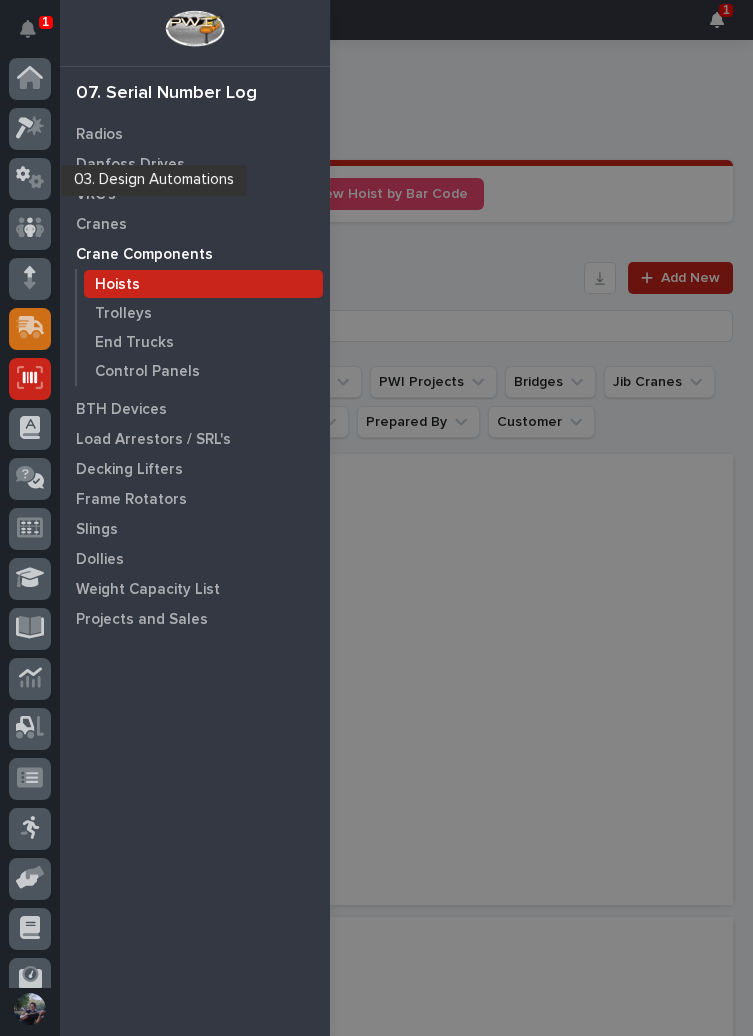 scroll, scrollTop: 4, scrollLeft: 0, axis: vertical 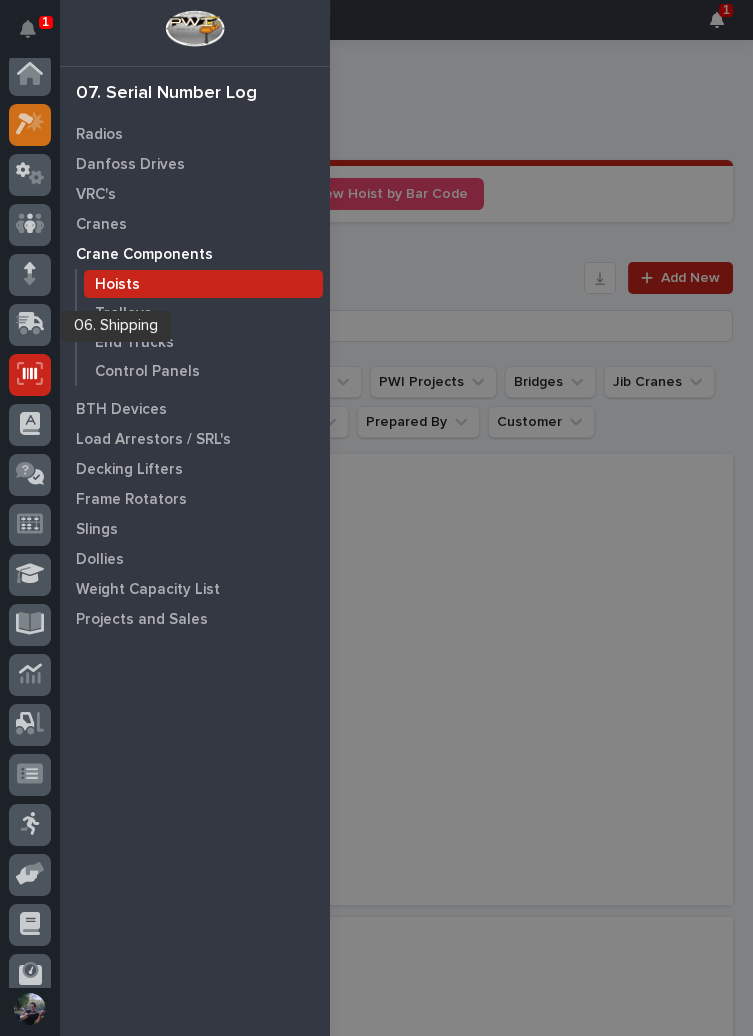 click 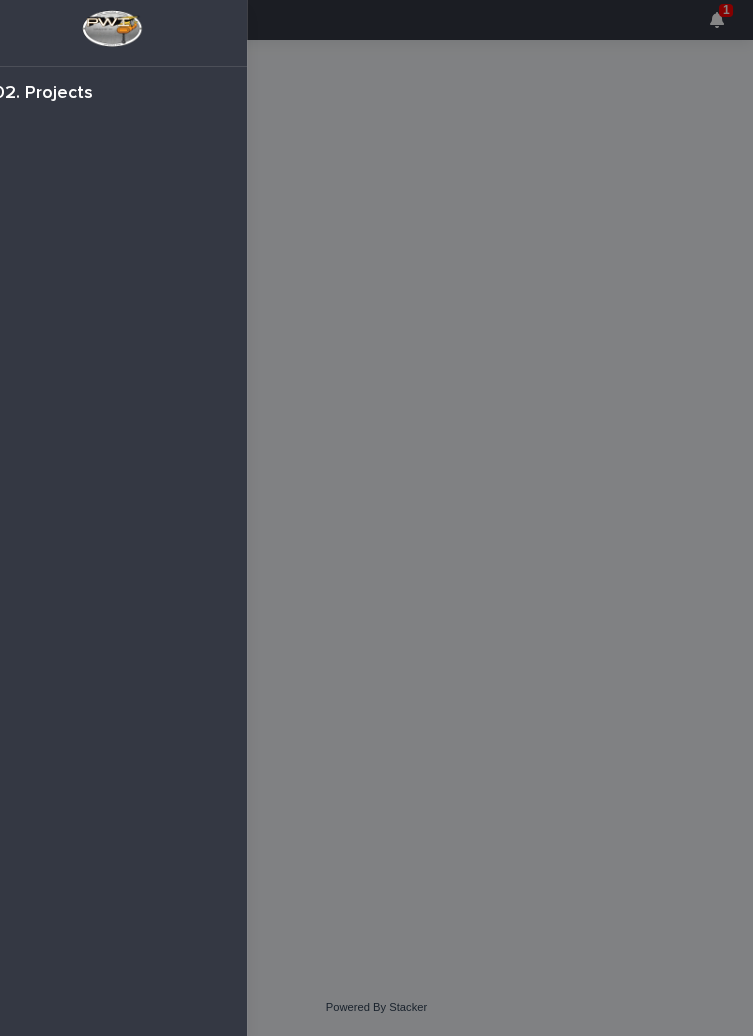 scroll, scrollTop: 49, scrollLeft: 0, axis: vertical 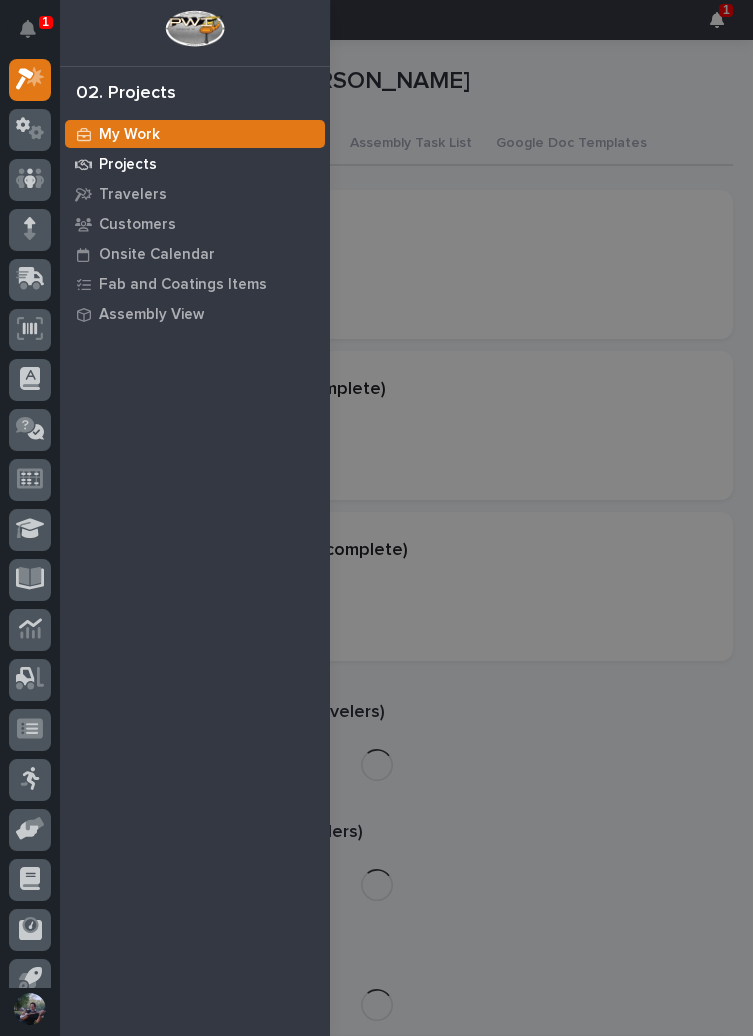 click on "Projects" at bounding box center (128, 165) 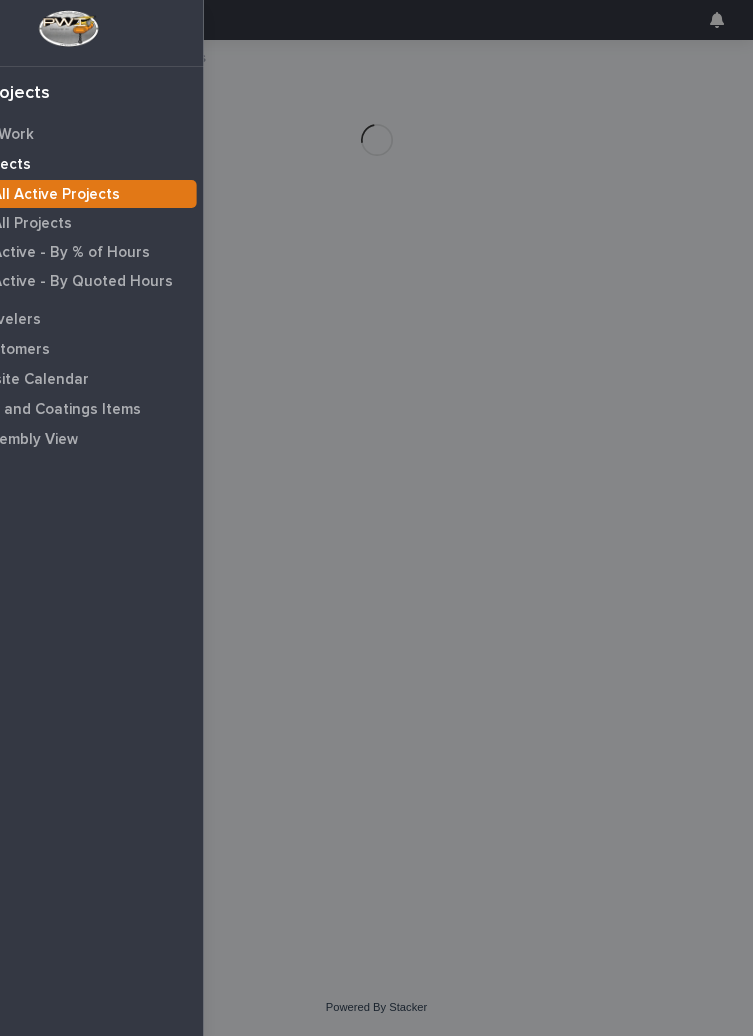 scroll, scrollTop: 49, scrollLeft: 0, axis: vertical 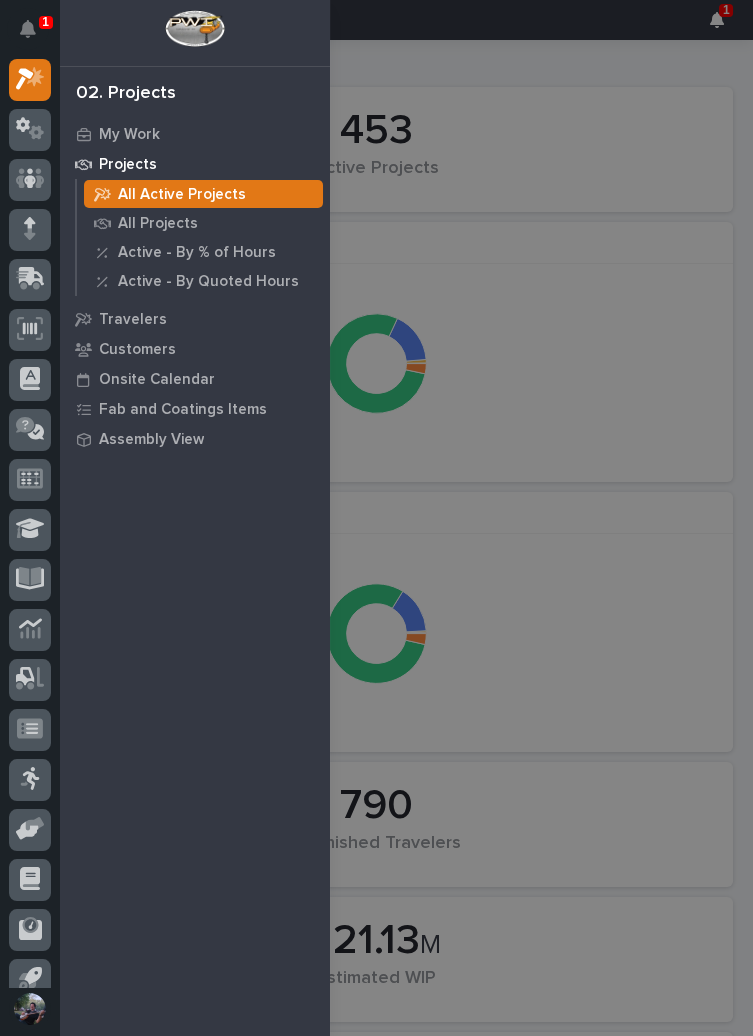 click on "1 My Settings Log Out 02. Projects My Work Projects All Active Projects All Projects Active - By % of Hours Active - By Quoted Hours Travelers Customers Onsite Calendar Fab and Coatings Items Assembly View" at bounding box center [376, 518] 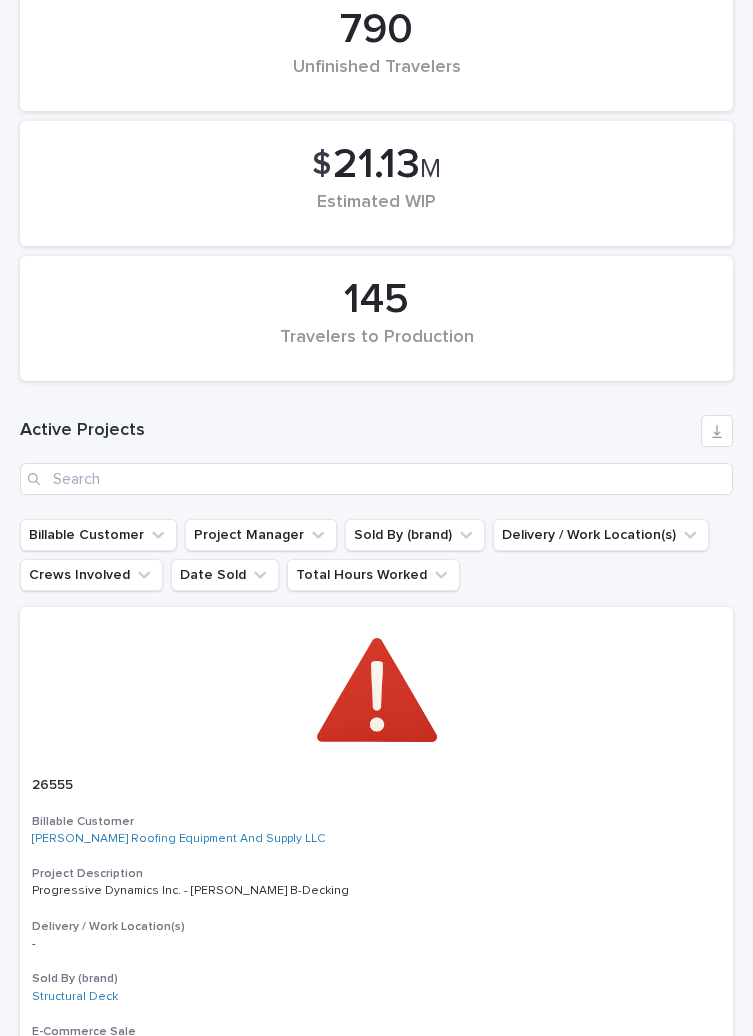 scroll, scrollTop: 768, scrollLeft: 0, axis: vertical 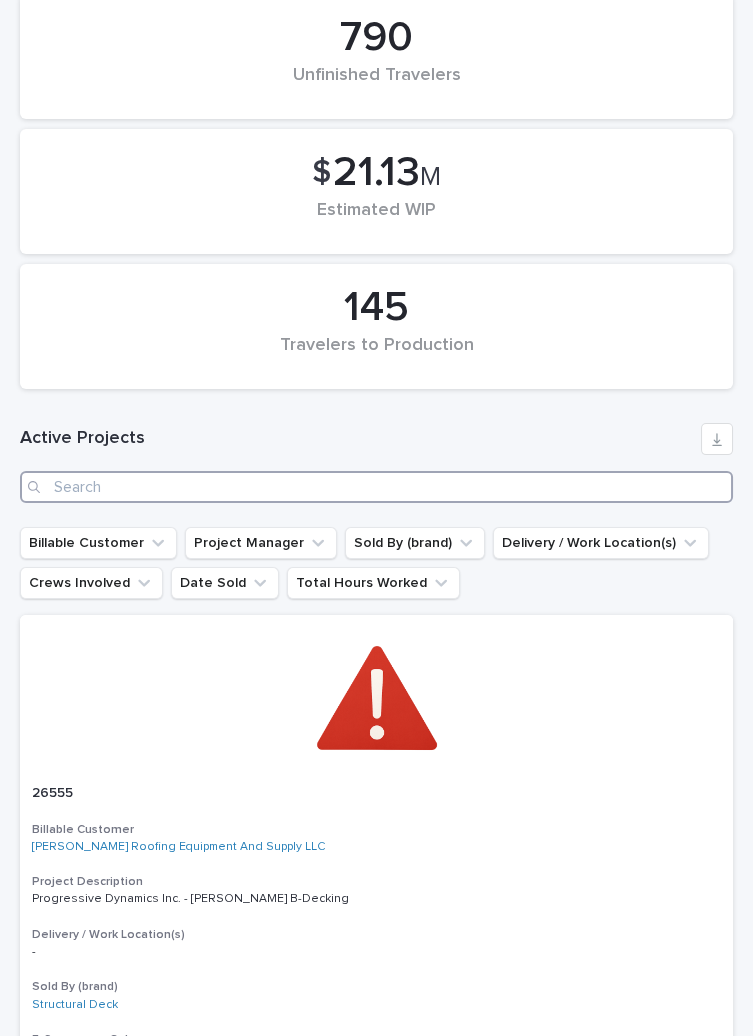 type on "1" 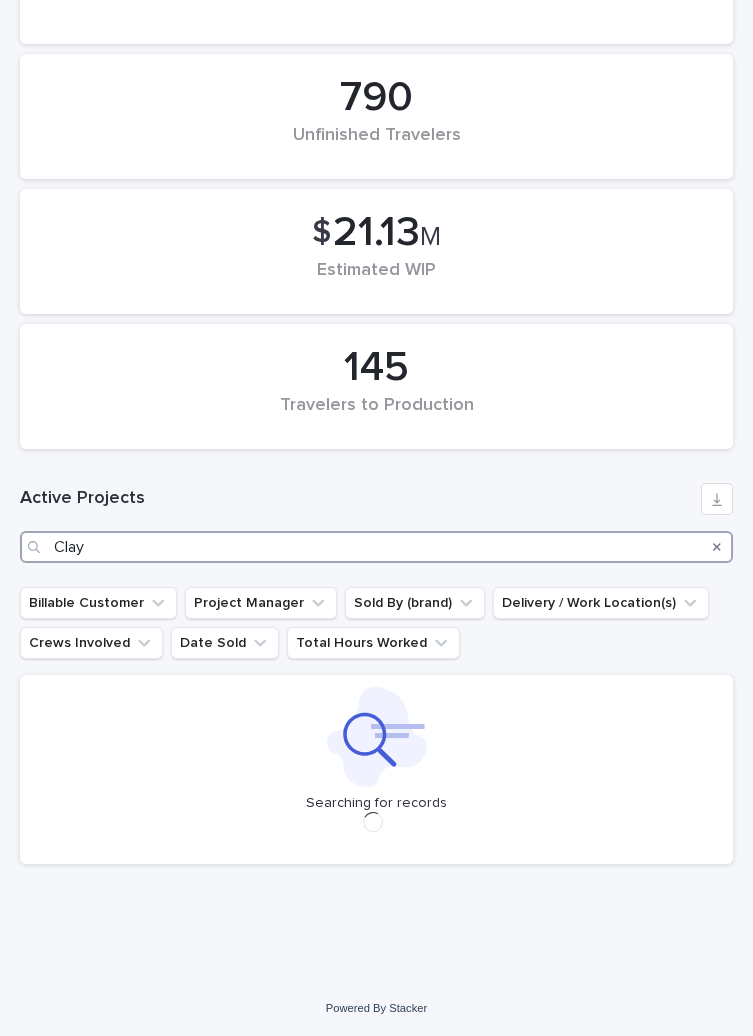 scroll, scrollTop: 613, scrollLeft: 0, axis: vertical 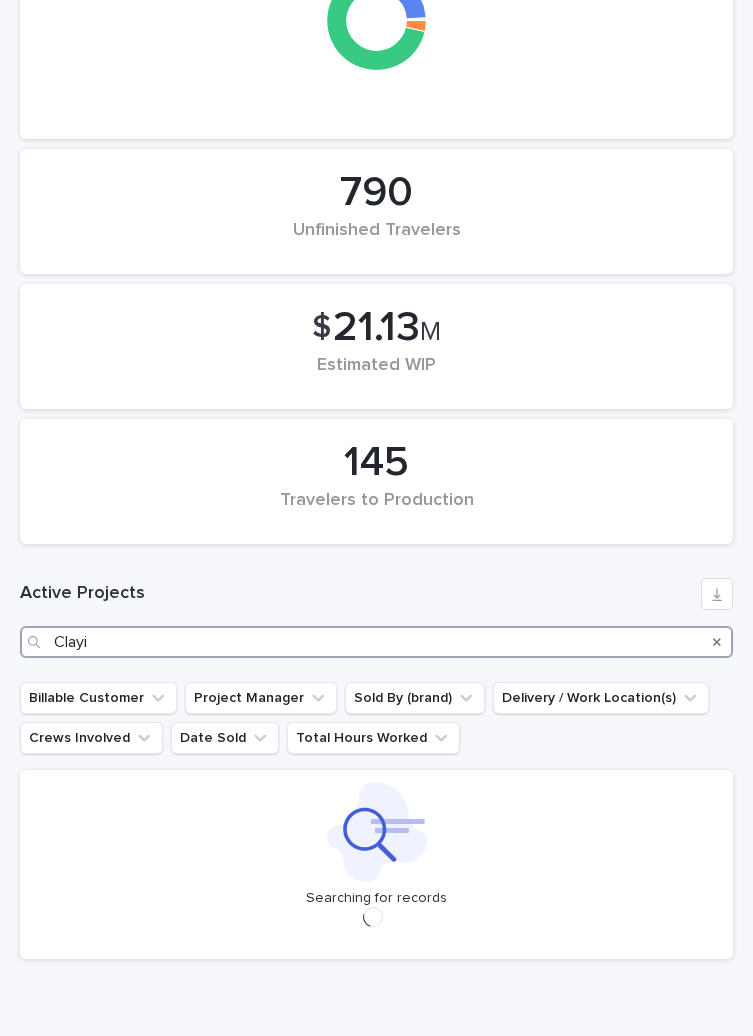 type on "Clay" 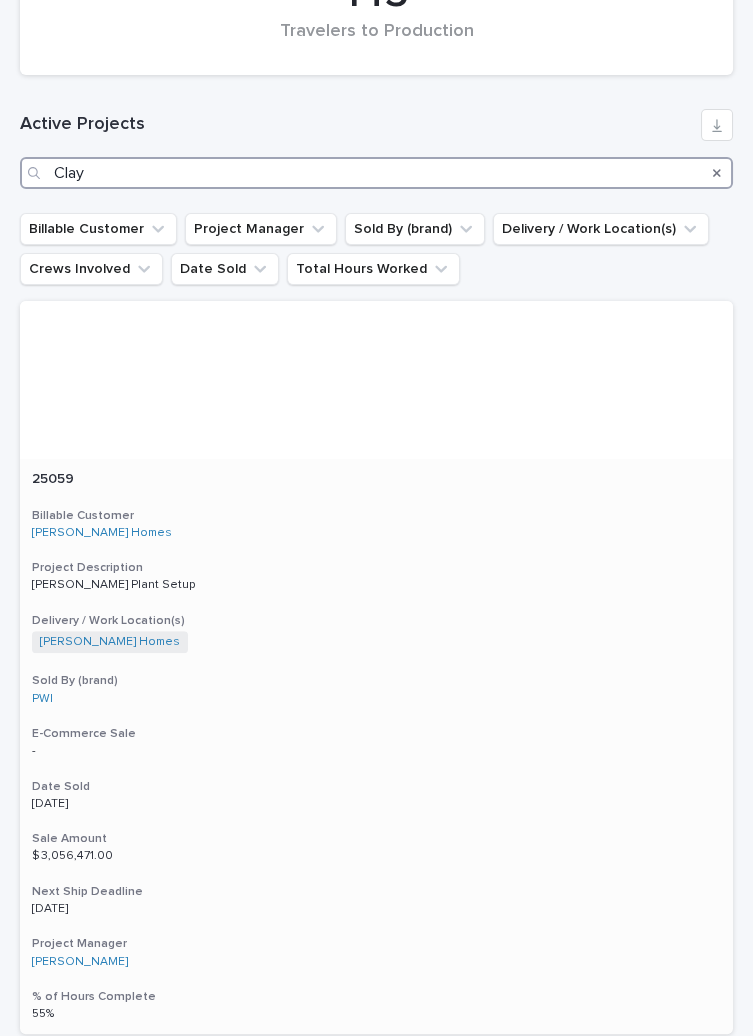 scroll, scrollTop: 1079, scrollLeft: 0, axis: vertical 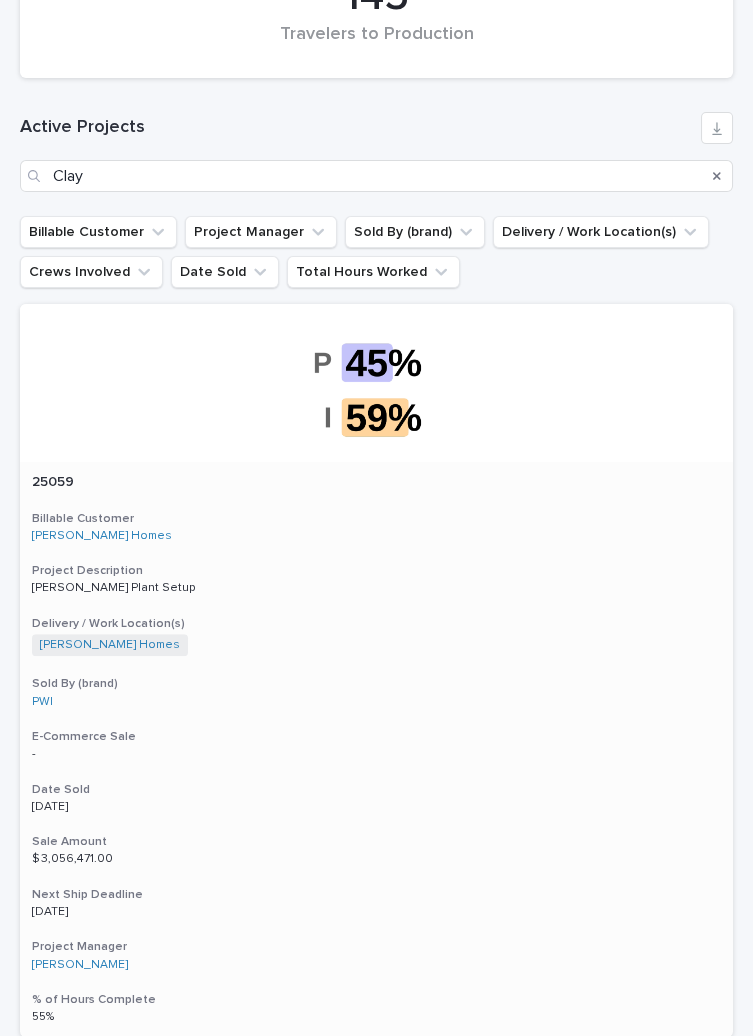 click on "Sold By (brand)" at bounding box center [376, 684] 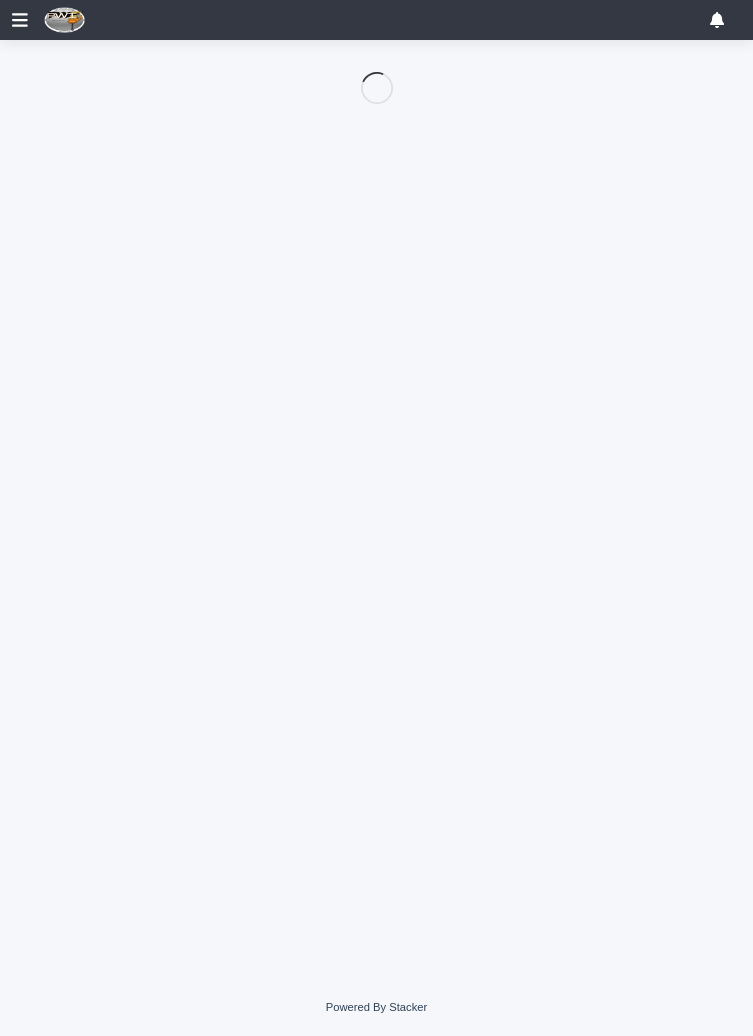 scroll, scrollTop: 0, scrollLeft: 0, axis: both 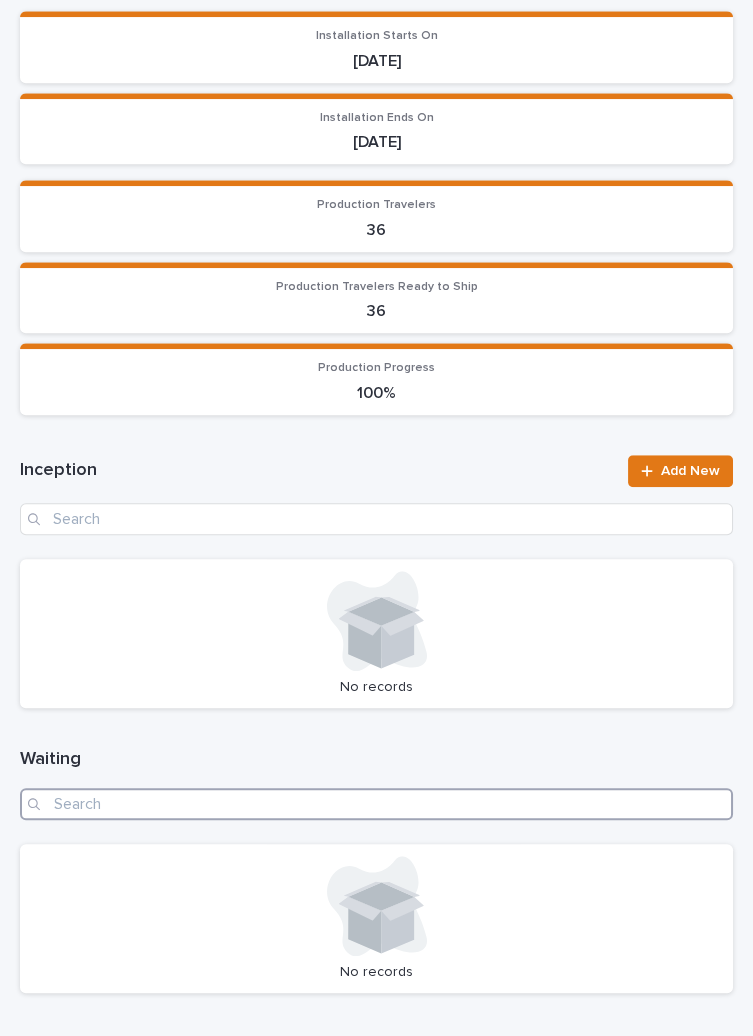 type on "1" 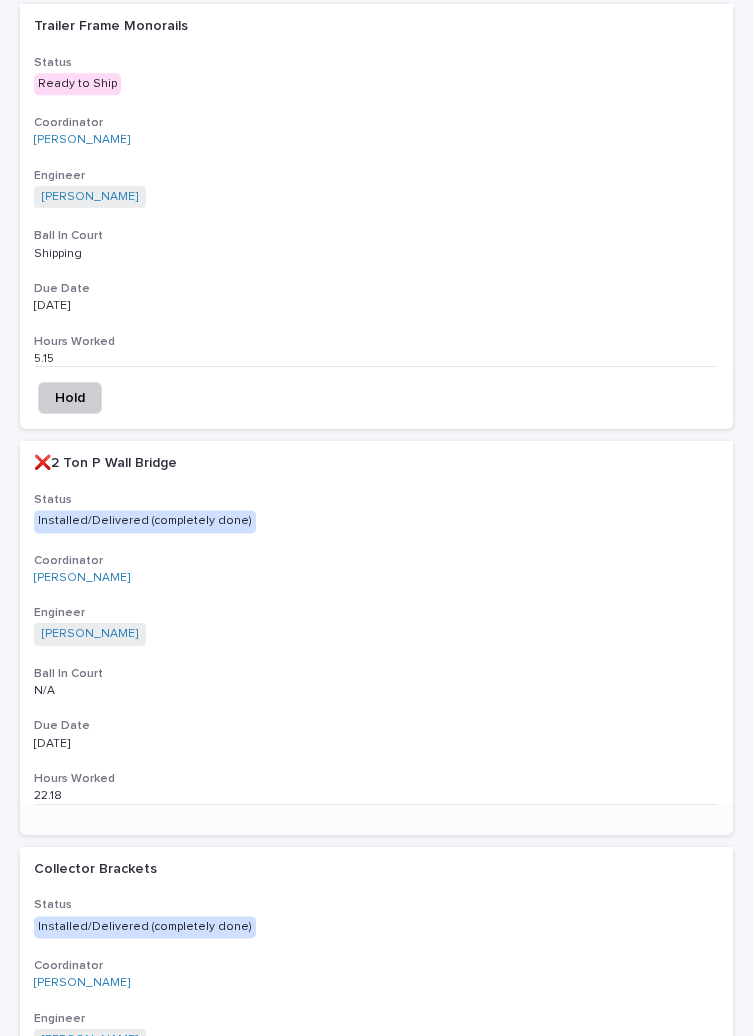 scroll, scrollTop: 4522, scrollLeft: 0, axis: vertical 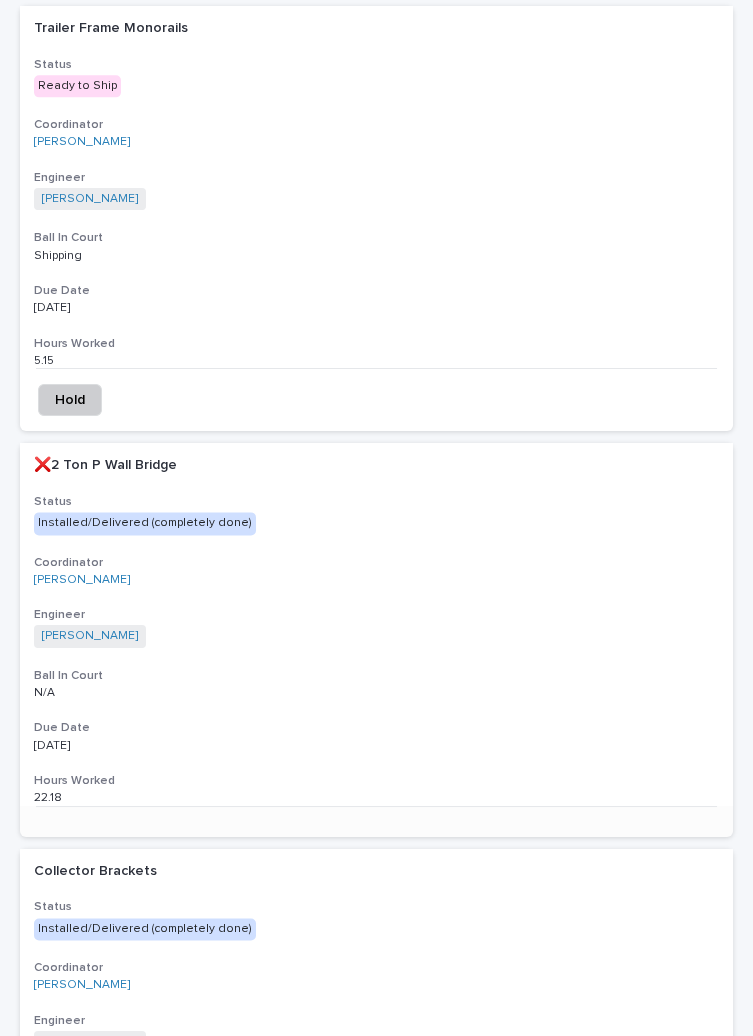 click on "❌2 Ton P Wall Bridge ❌2 Ton P Wall Bridge   Status Installed/Delivered (completely done) Coordinator Spenser Yoder   Engineer Spenser Yoder   + 0 Ball In Court N/A N/A   Due Date 06/26/2025 Hours Worked 22.18 22.18" at bounding box center [376, 624] 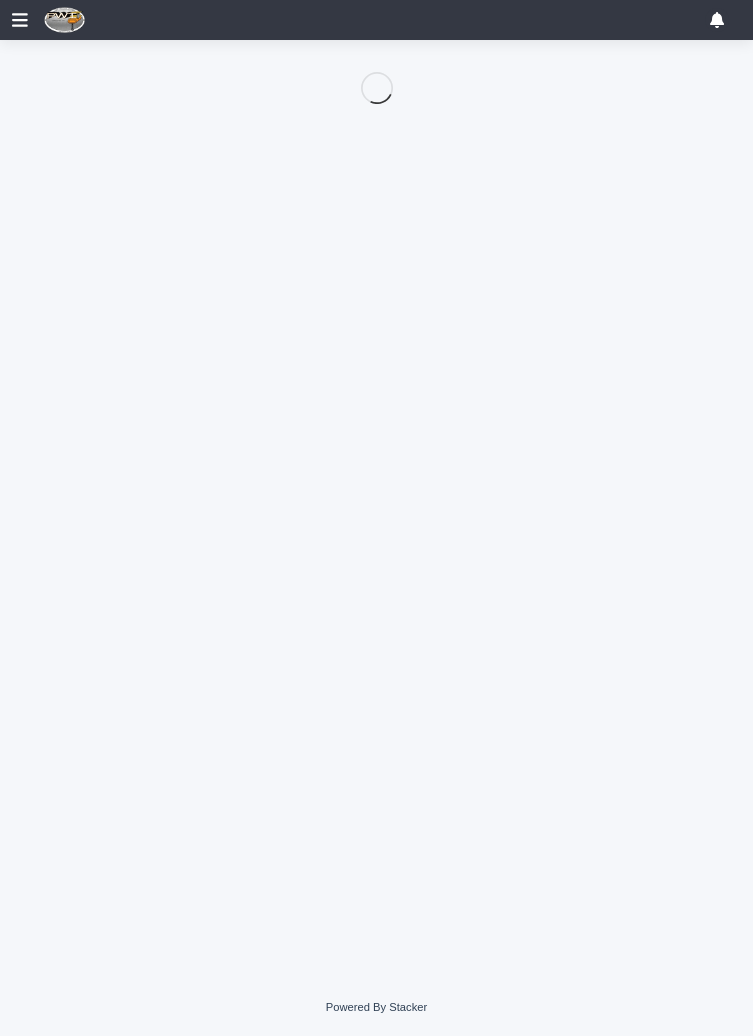 scroll, scrollTop: 0, scrollLeft: 0, axis: both 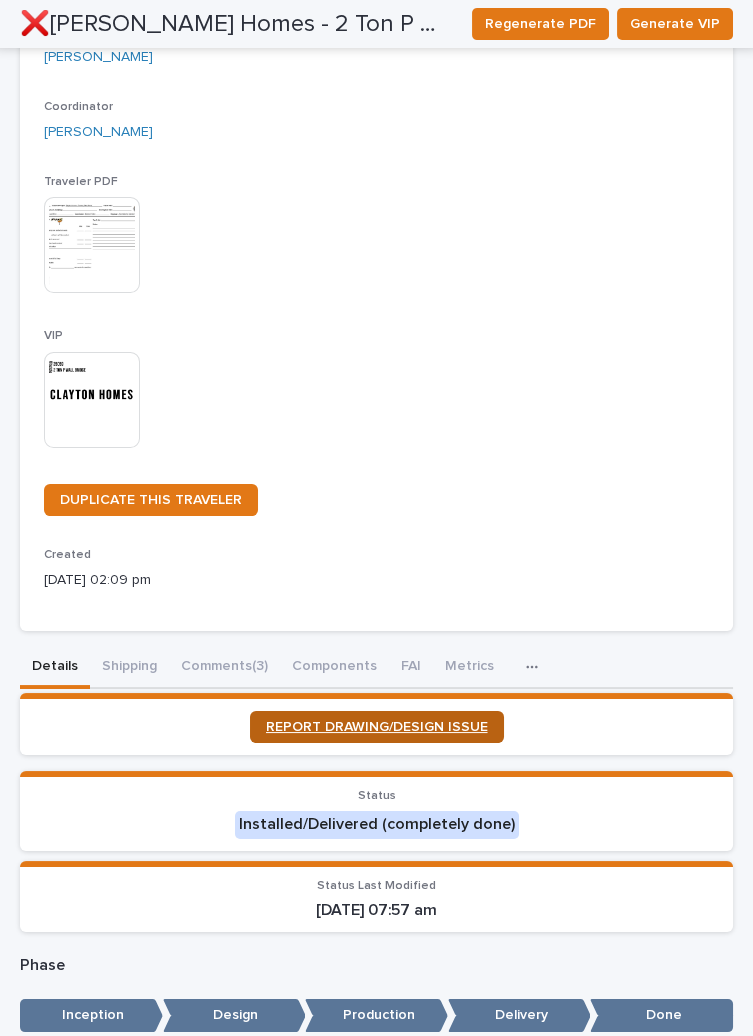 click on "REPORT DRAWING/DESIGN ISSUE" at bounding box center [377, 727] 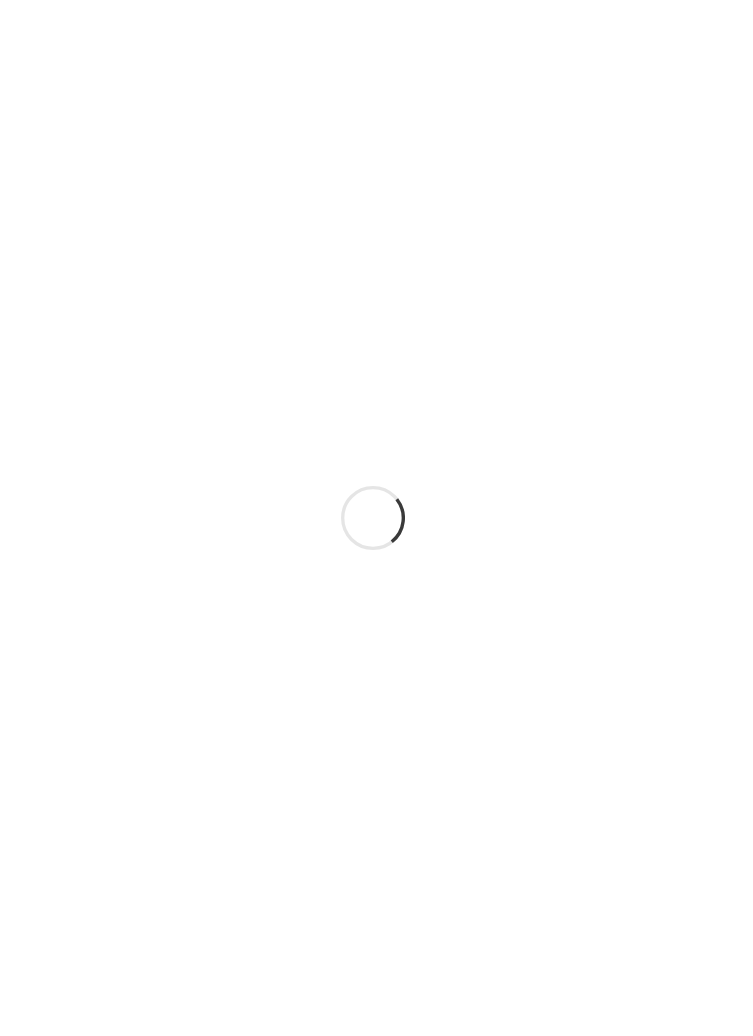 scroll, scrollTop: 0, scrollLeft: 0, axis: both 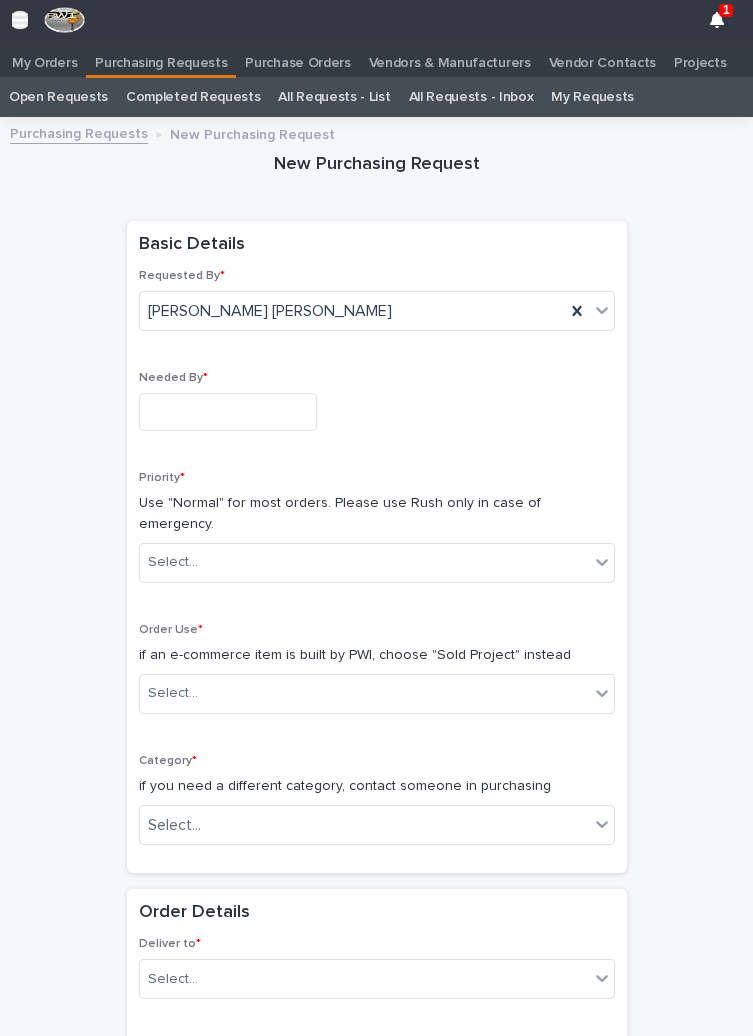 click on "1" at bounding box center (376, 20) 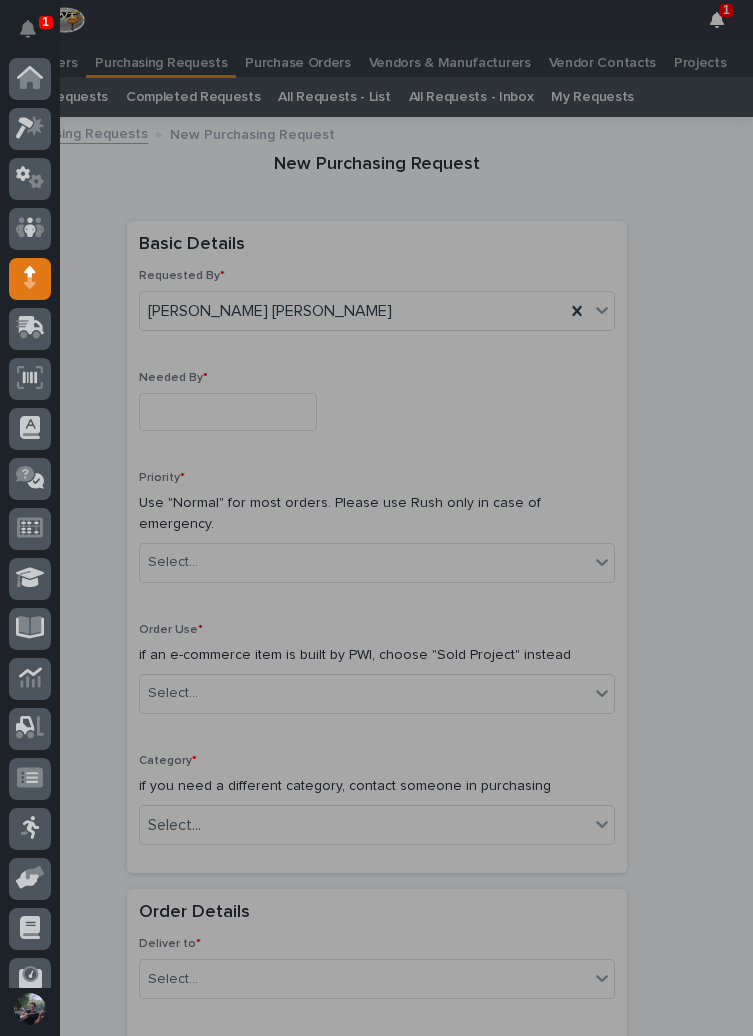 scroll, scrollTop: 69, scrollLeft: 0, axis: vertical 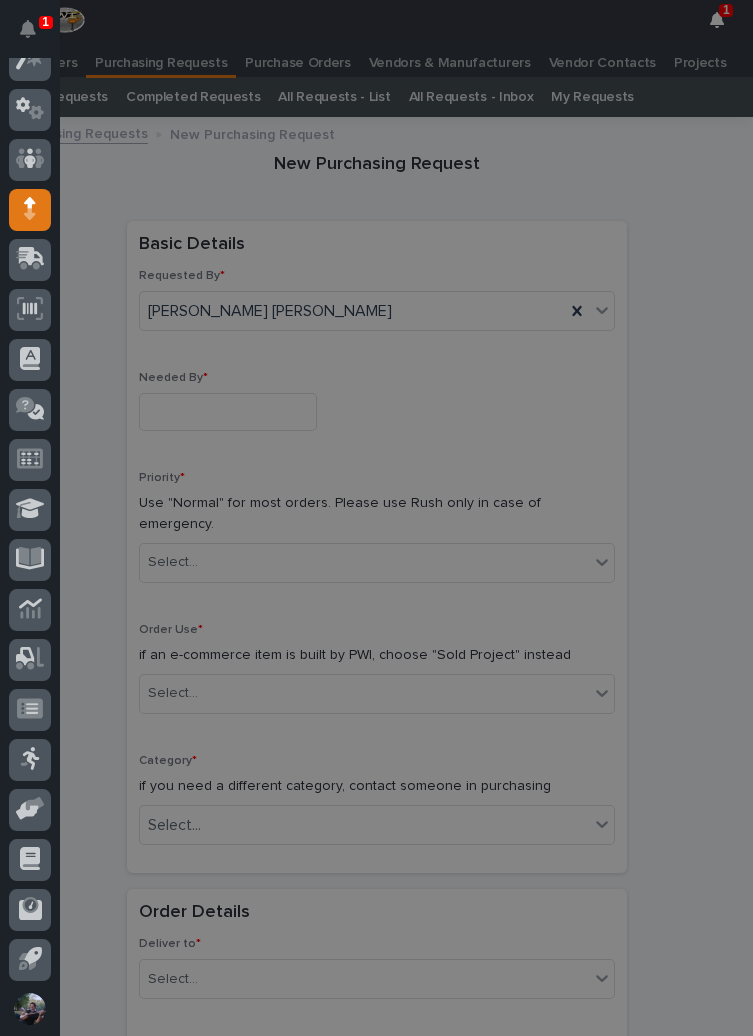 click on "1 My Settings Log Out" at bounding box center (376, 518) 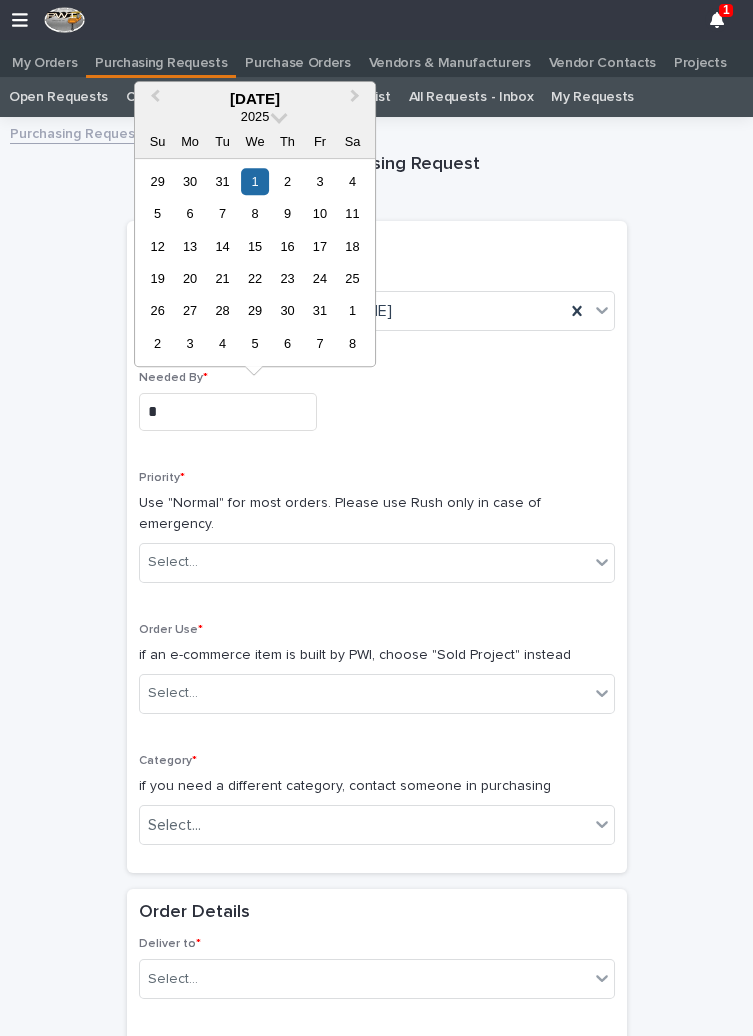 click on "17" at bounding box center (319, 246) 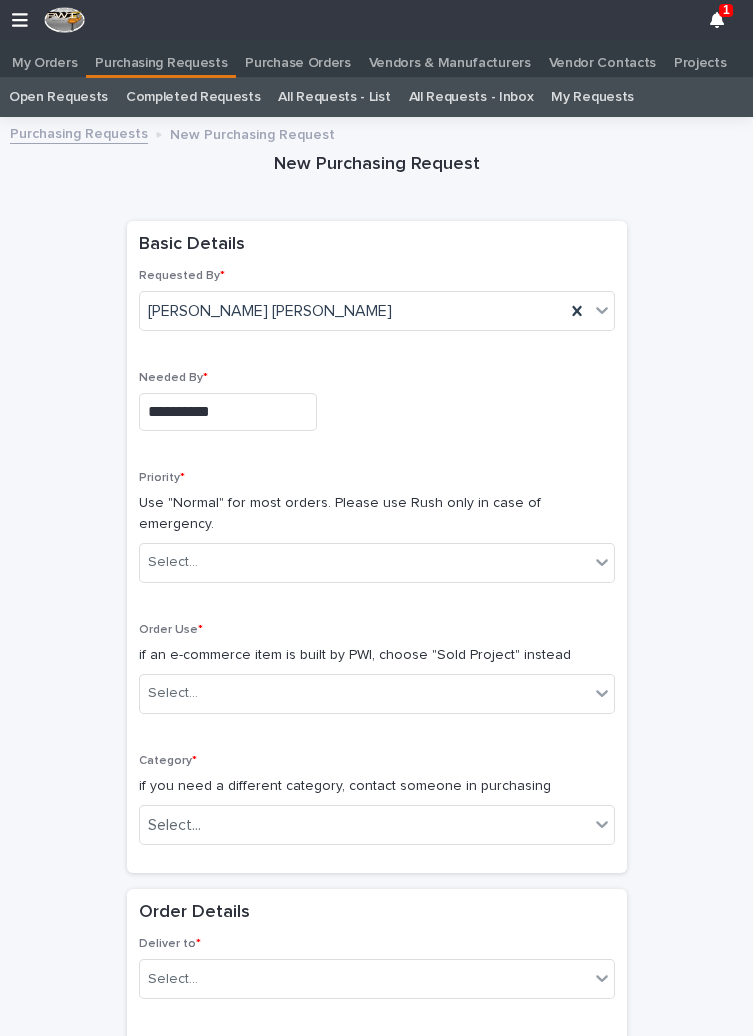 click on "**********" at bounding box center [228, 411] 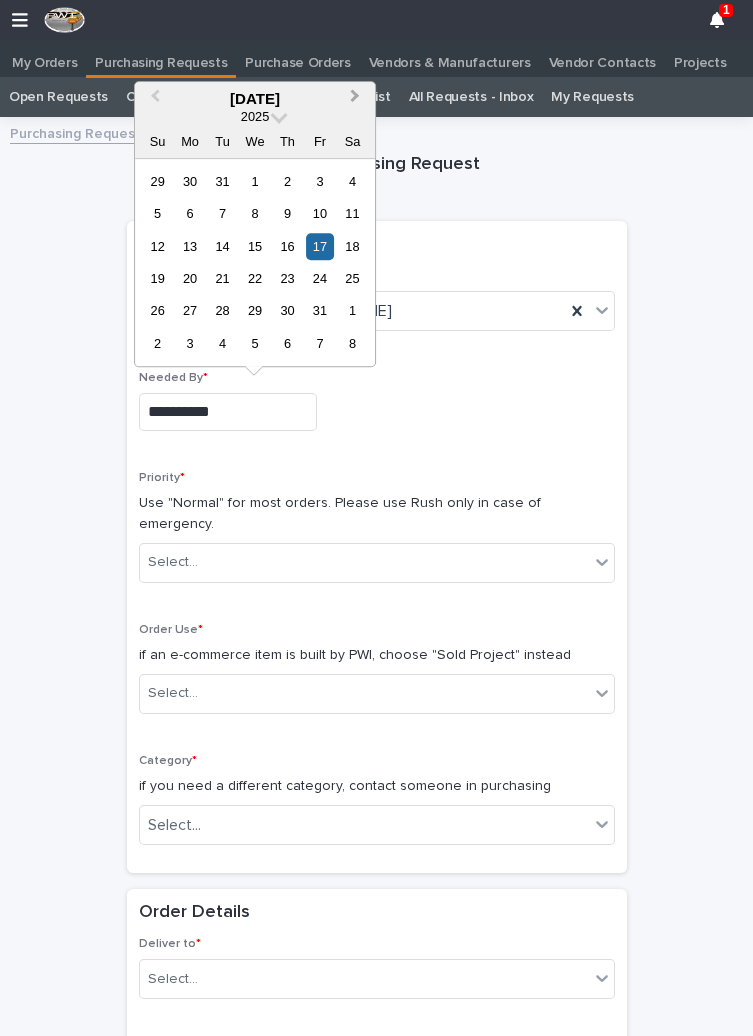 click on "Next Month" at bounding box center [355, 98] 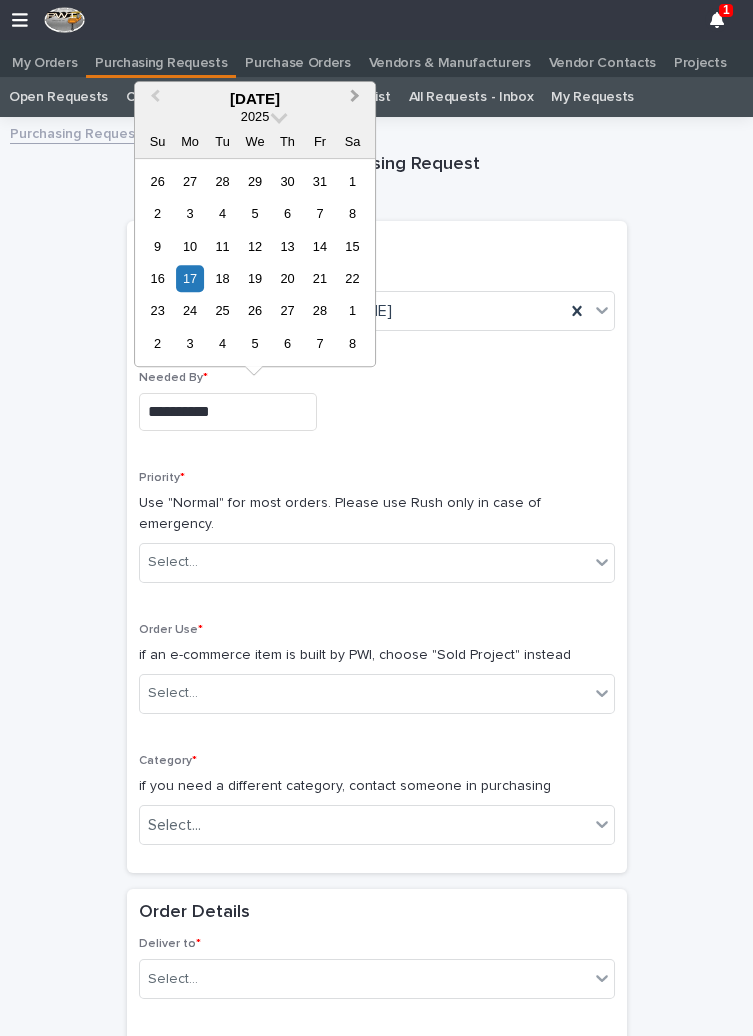 click on "Next Month" at bounding box center (355, 98) 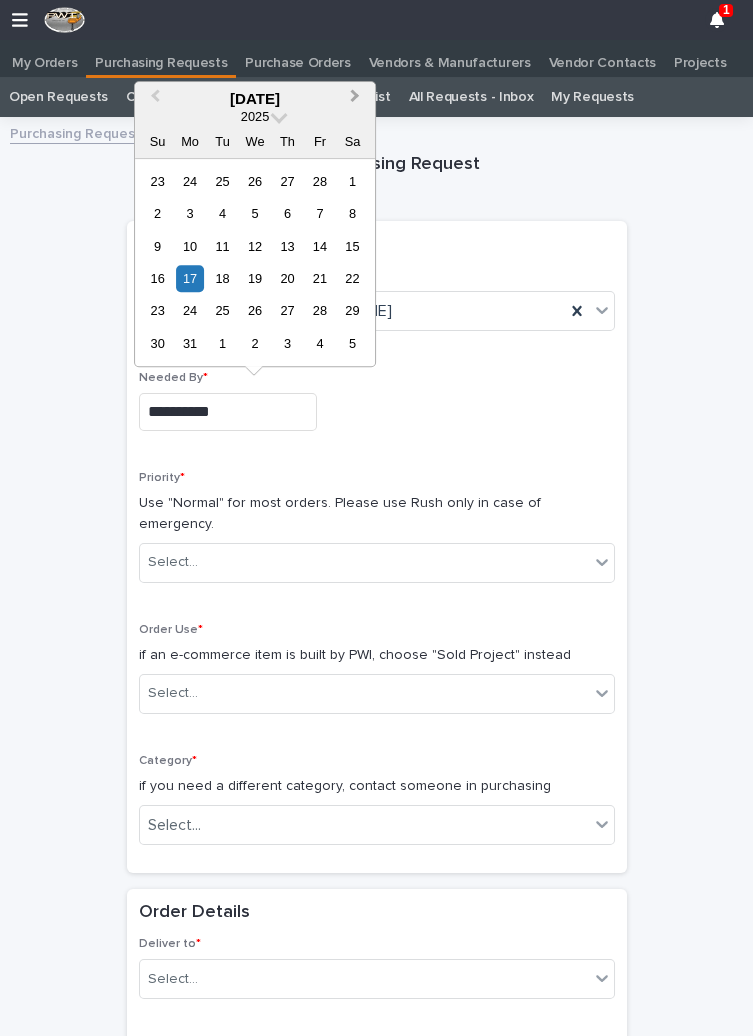 click on "Next Month" at bounding box center [355, 98] 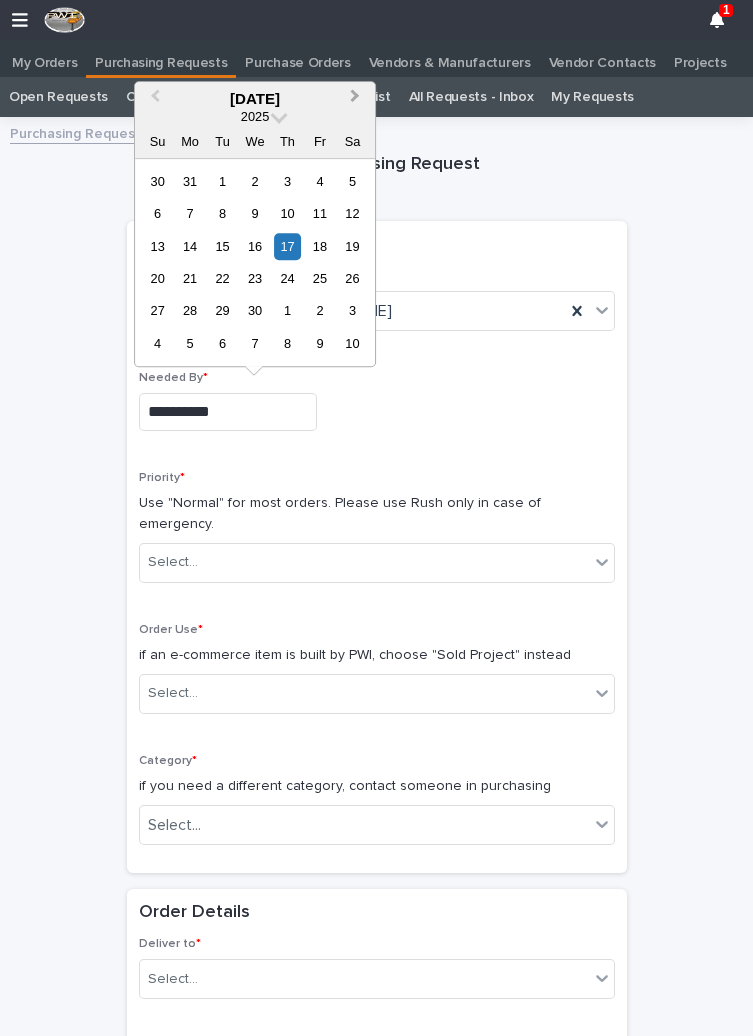 click on "Next Month" at bounding box center [357, 100] 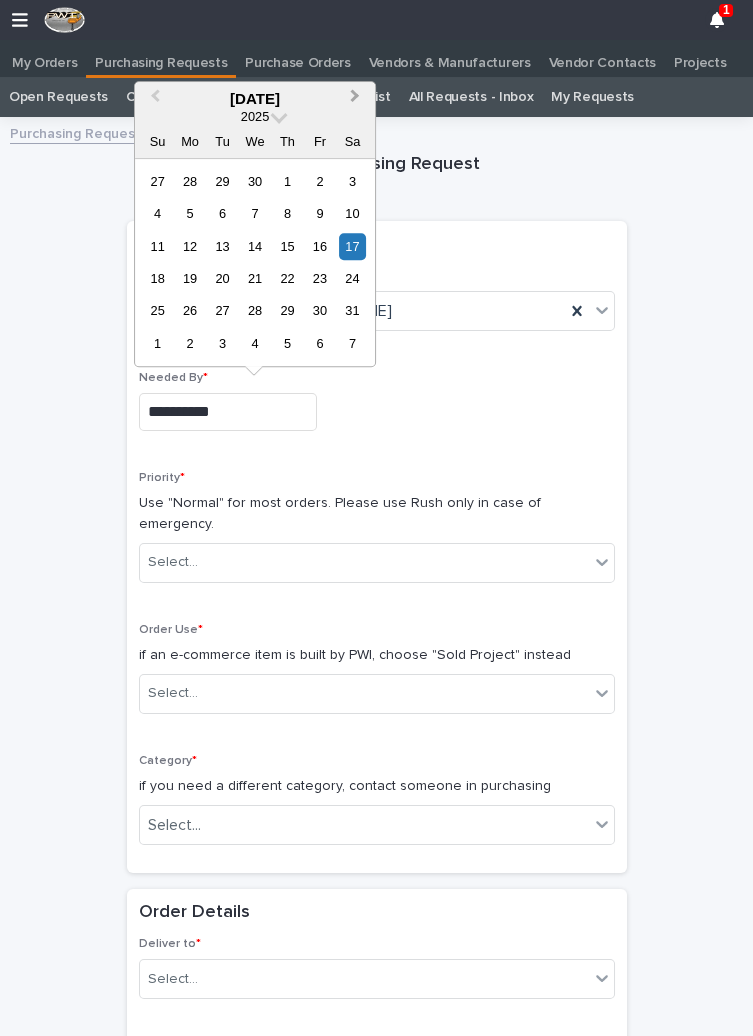 click on "Next Month" at bounding box center [357, 100] 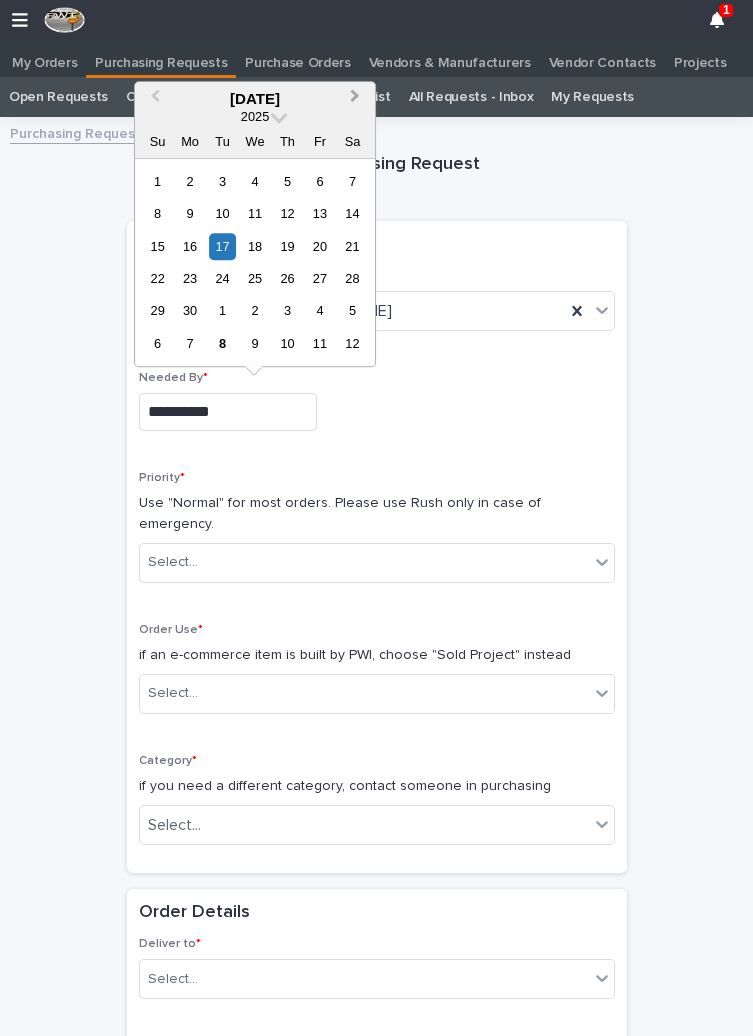 click on "Next Month" at bounding box center (357, 100) 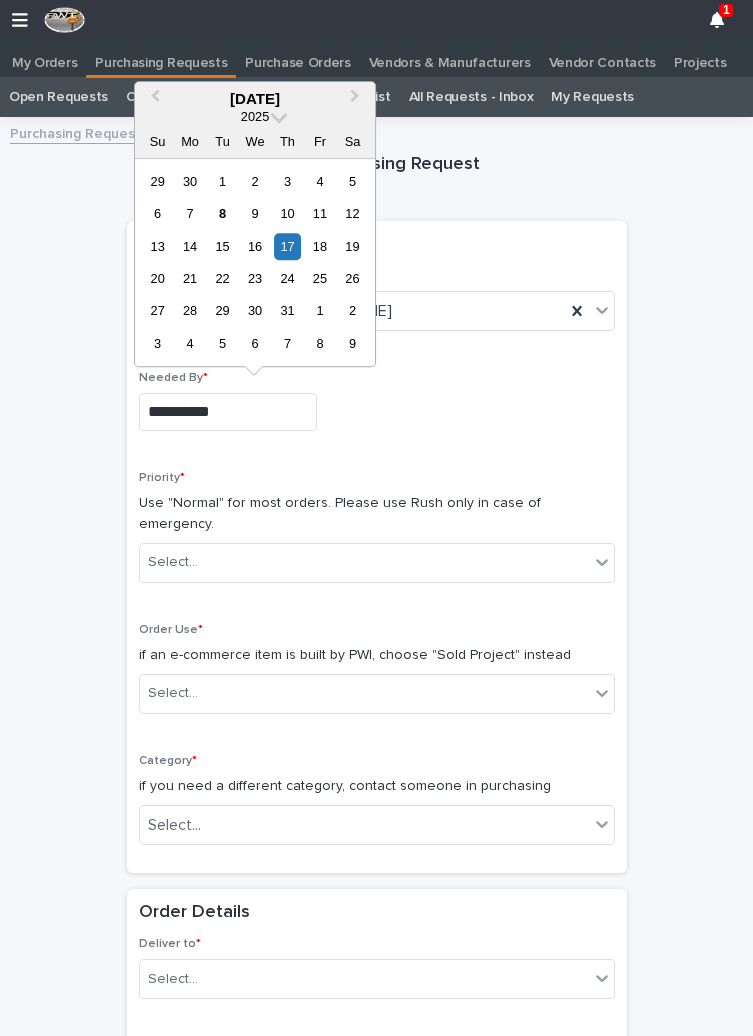 click on "26" at bounding box center [352, 278] 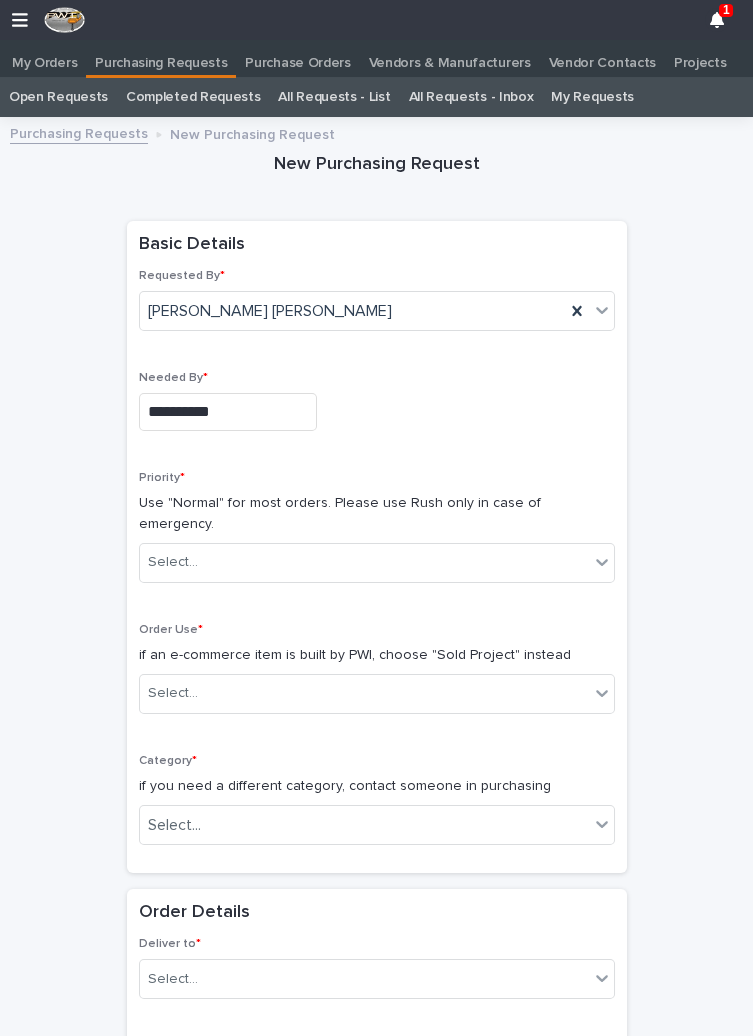 type on "**********" 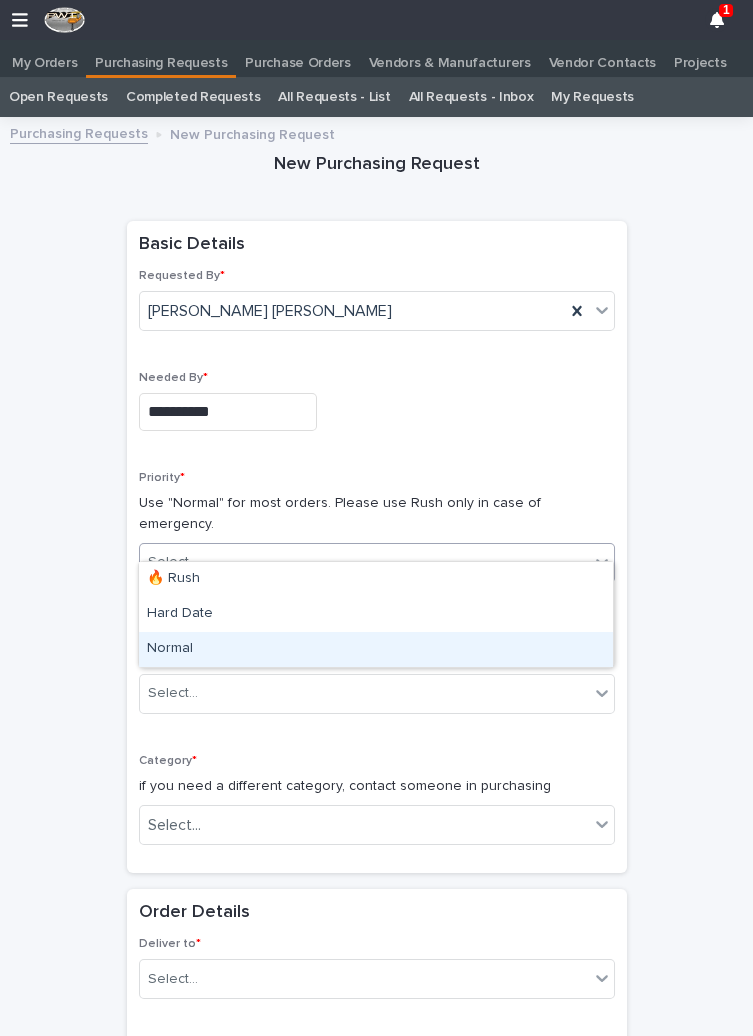 click on "Normal" at bounding box center [376, 649] 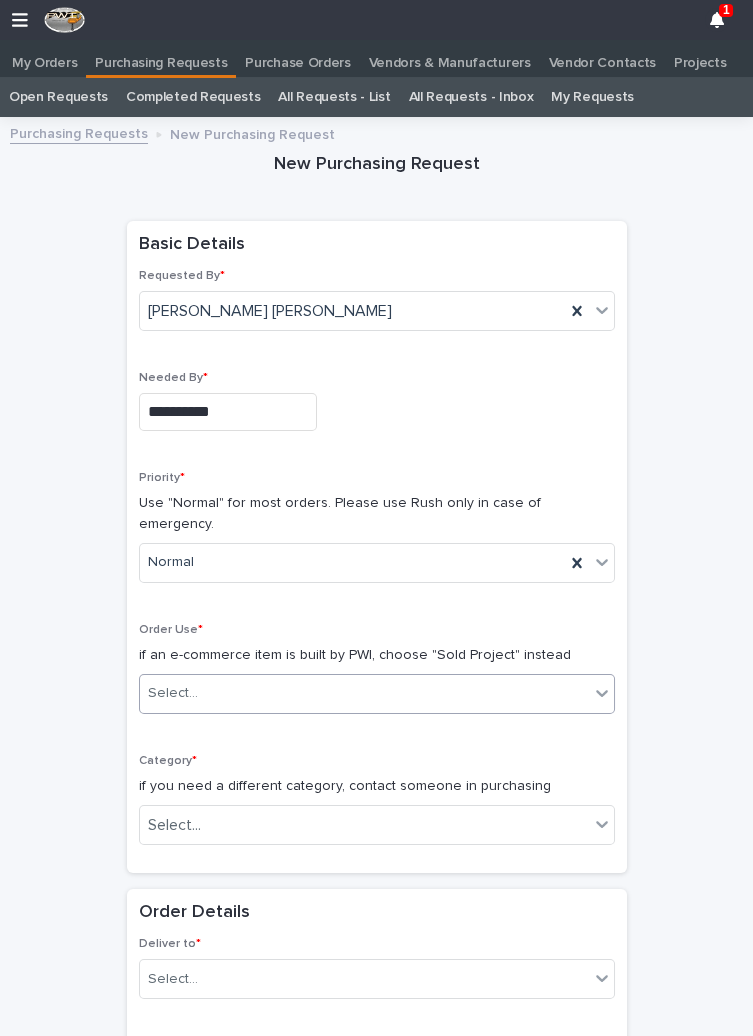 click on "Select..." at bounding box center [173, 693] 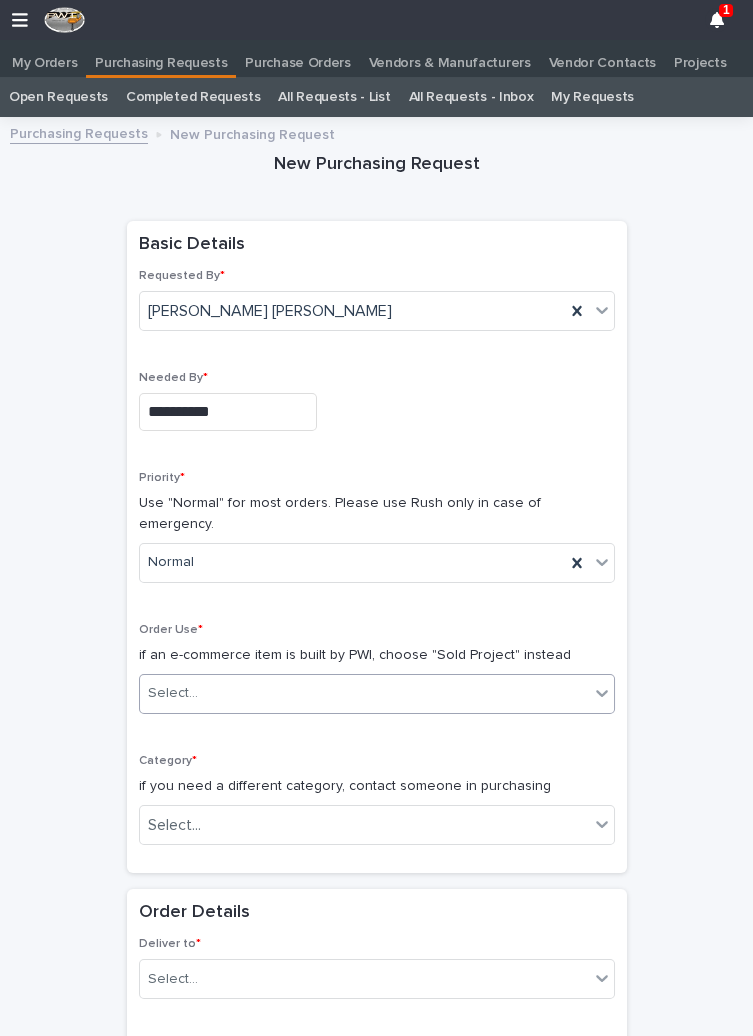 scroll, scrollTop: 0, scrollLeft: 0, axis: both 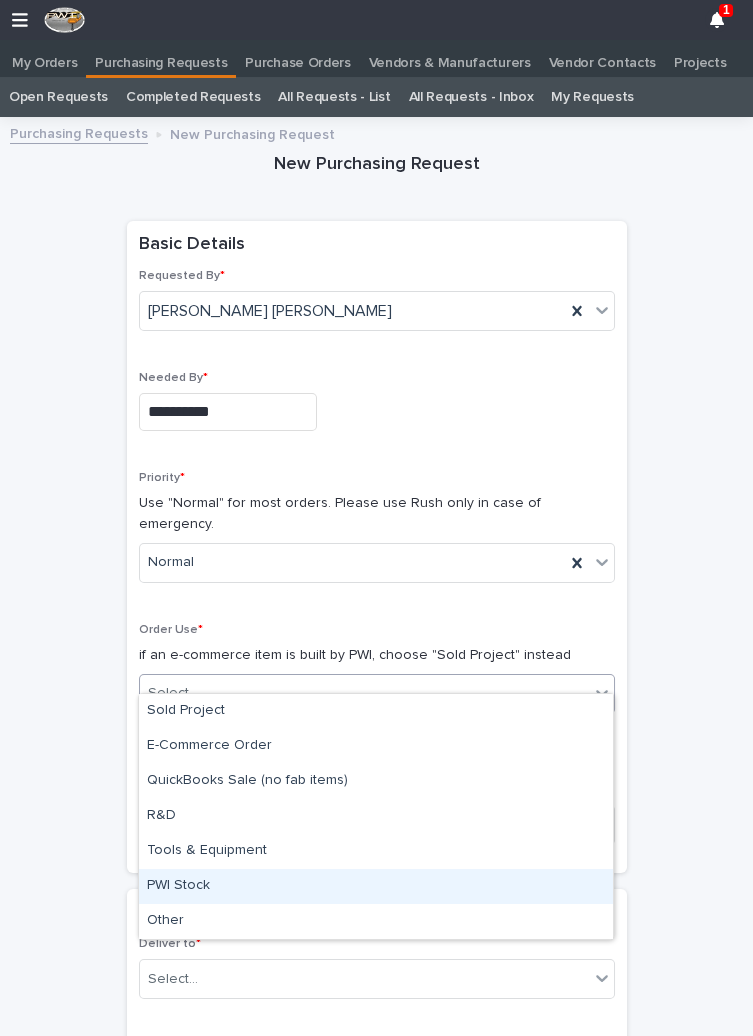 click on "PWI Stock" at bounding box center (376, 886) 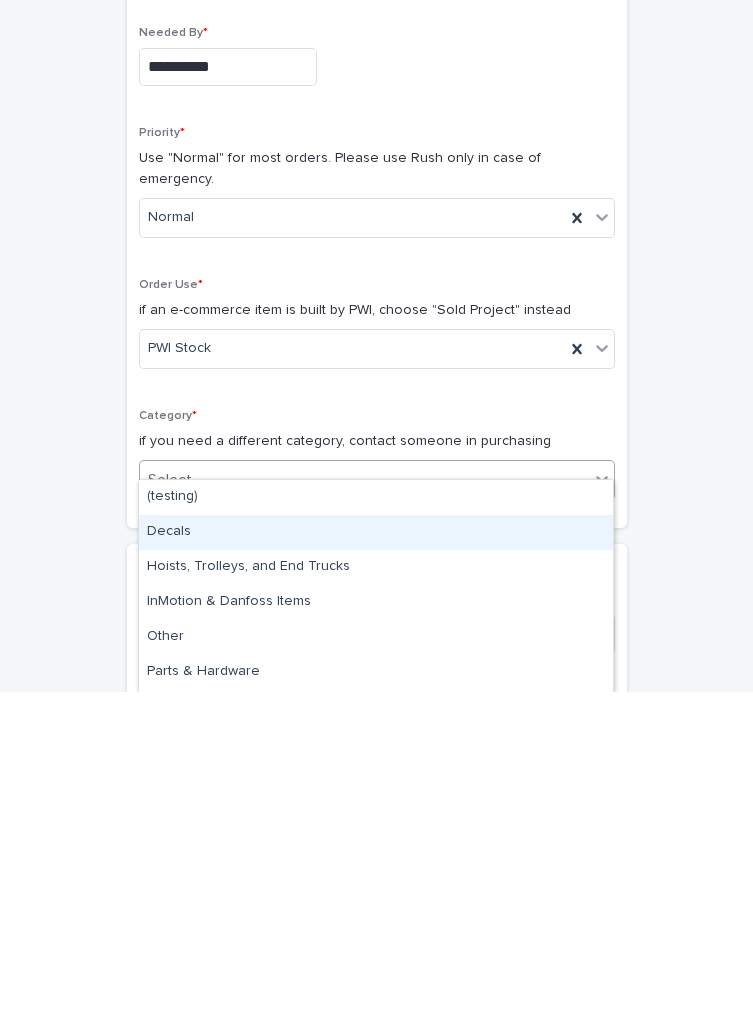 scroll, scrollTop: 112, scrollLeft: 0, axis: vertical 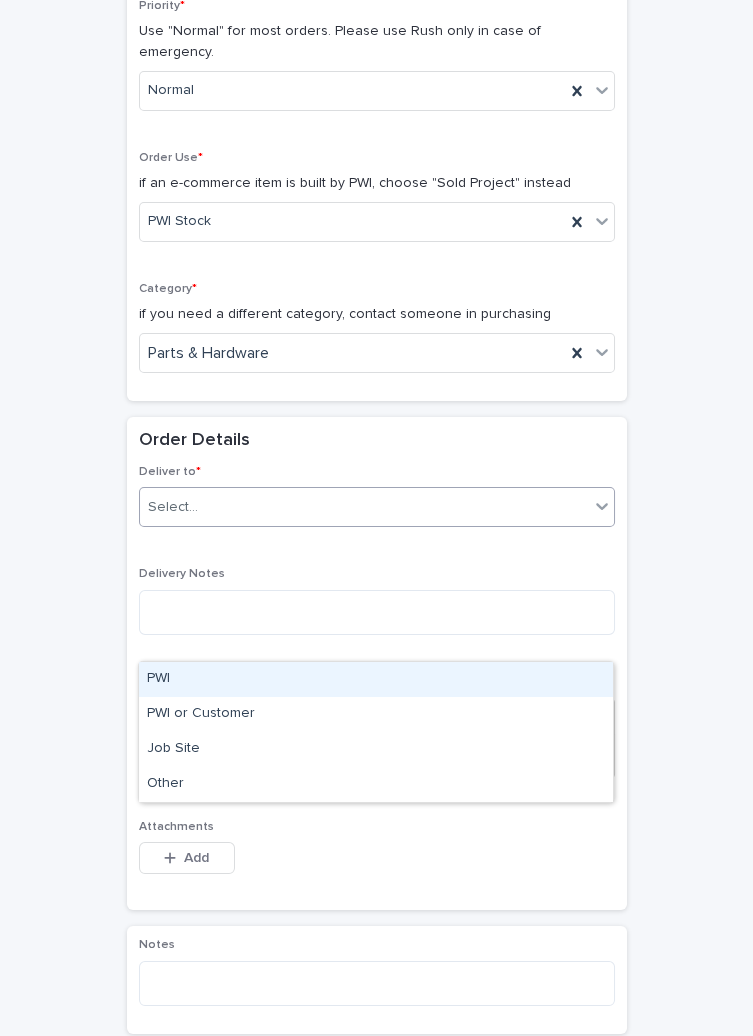 click on "PWI" at bounding box center (376, 679) 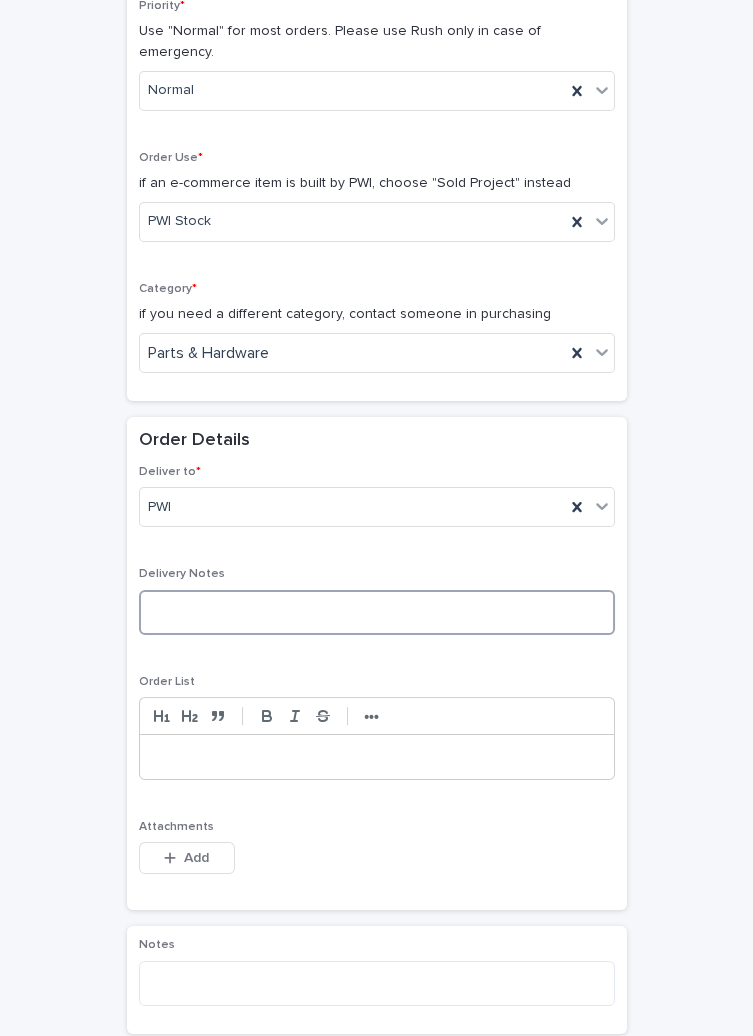 click at bounding box center (377, 612) 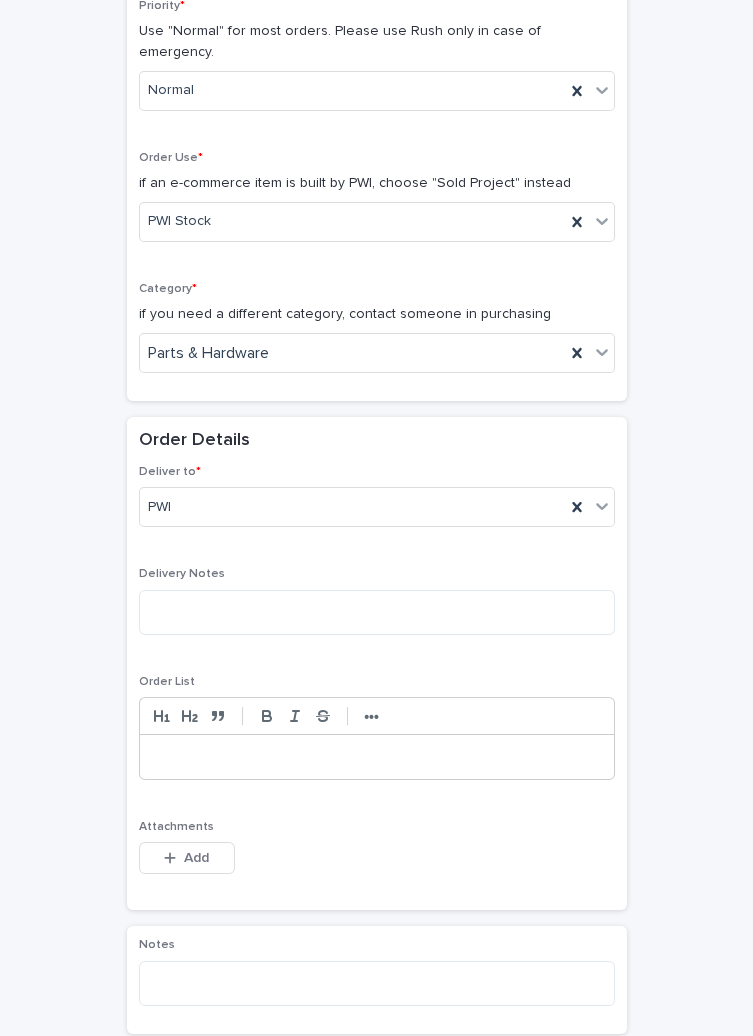 click on "**********" at bounding box center [376, 585] 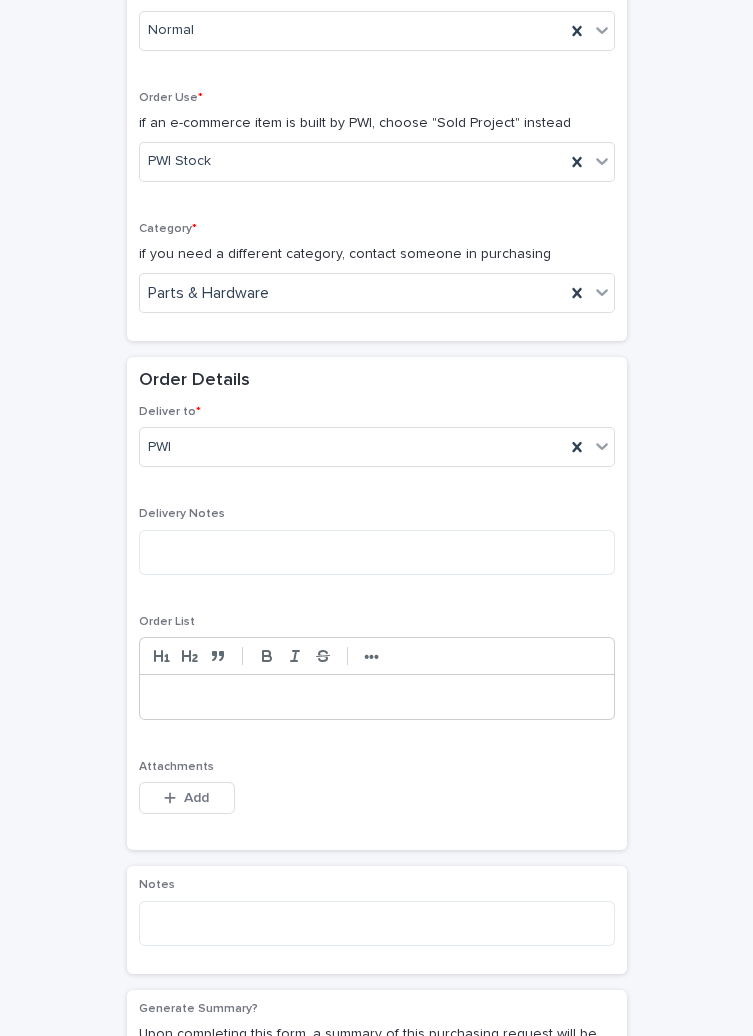 scroll, scrollTop: 531, scrollLeft: 0, axis: vertical 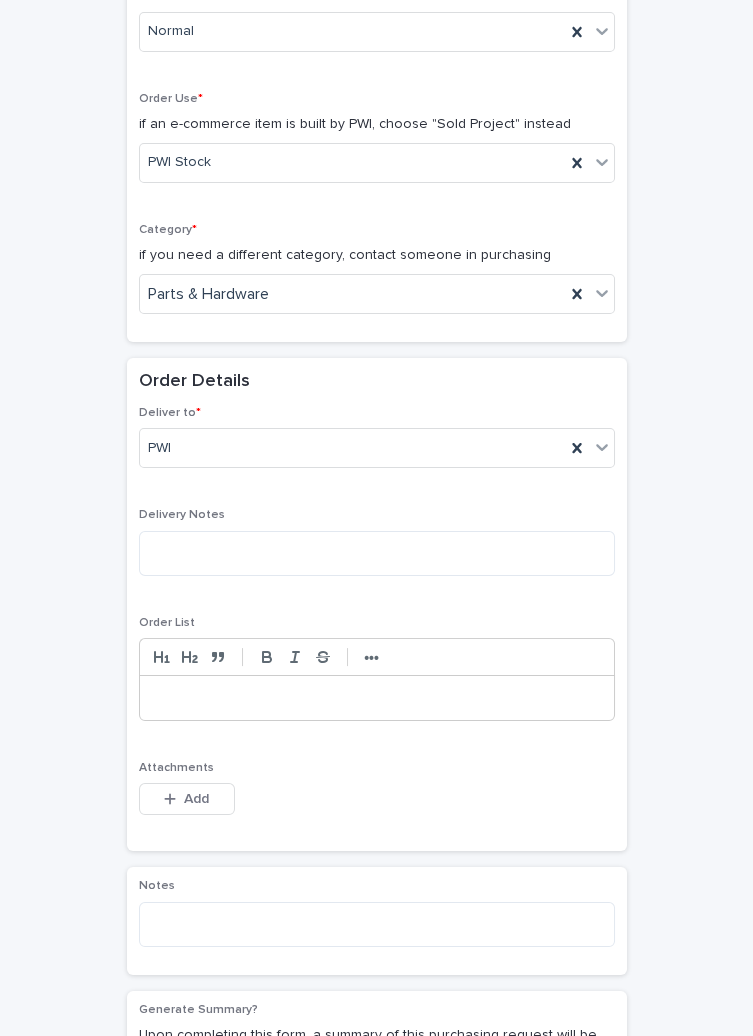 click at bounding box center (377, 698) 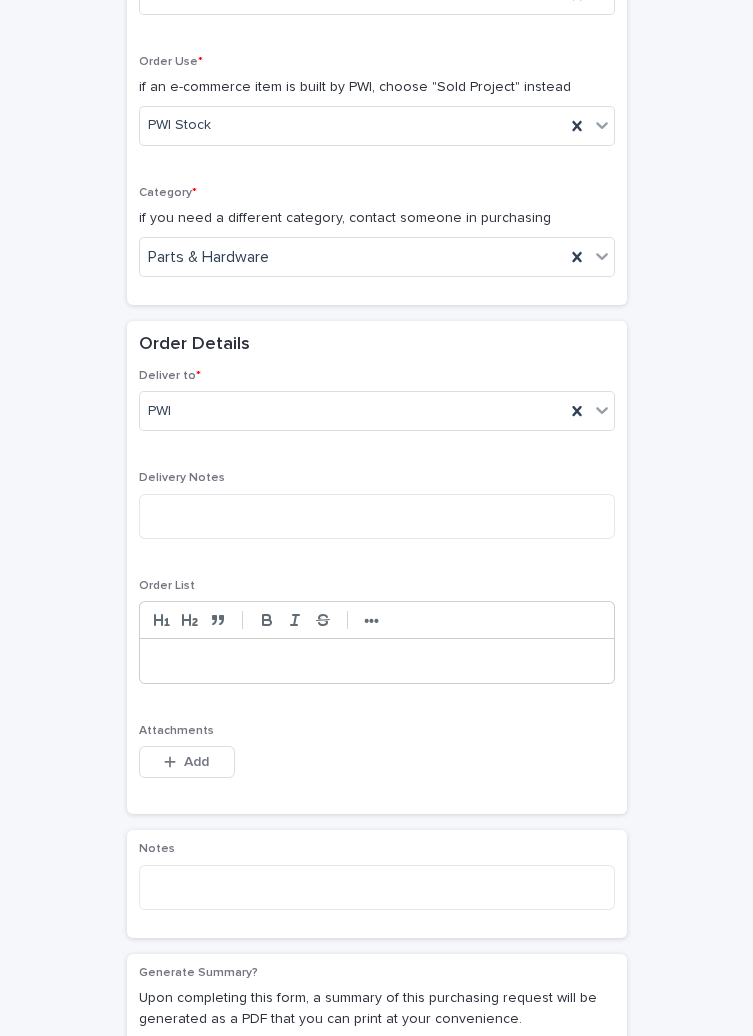scroll, scrollTop: 584, scrollLeft: 0, axis: vertical 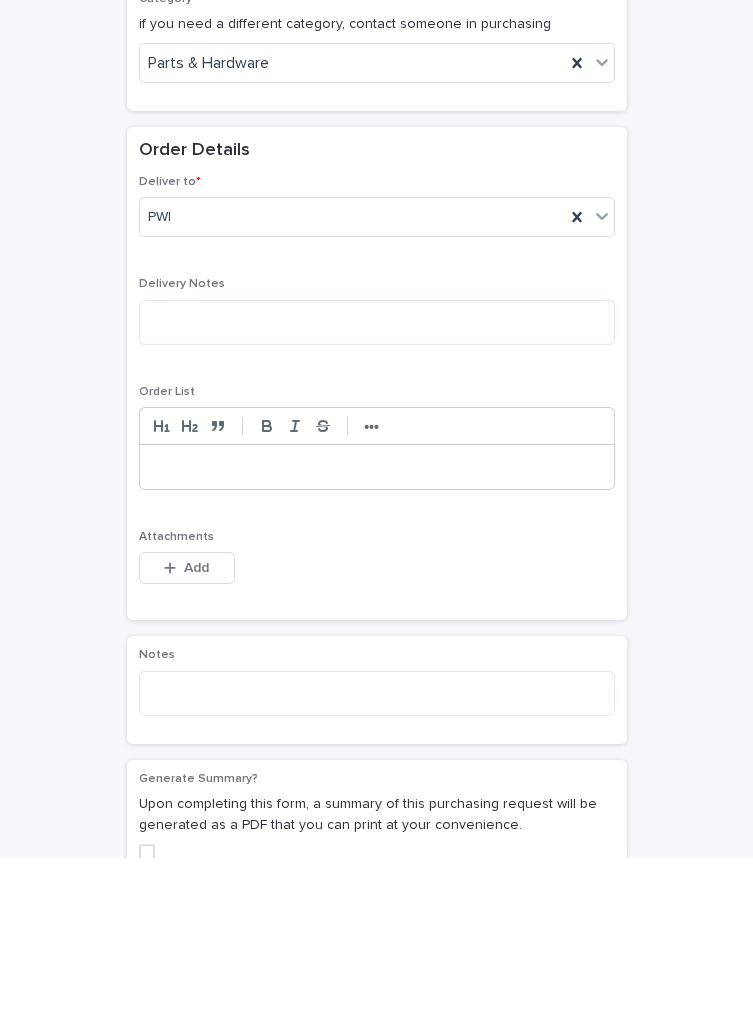 click on "**********" at bounding box center [376, 473] 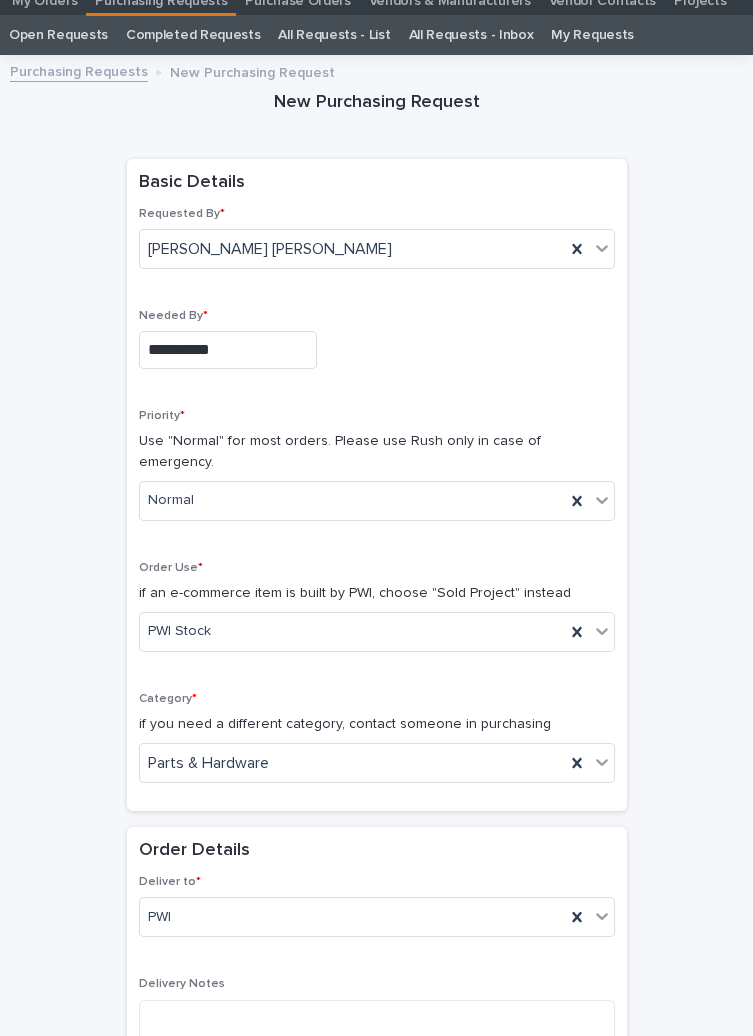 scroll, scrollTop: 0, scrollLeft: 0, axis: both 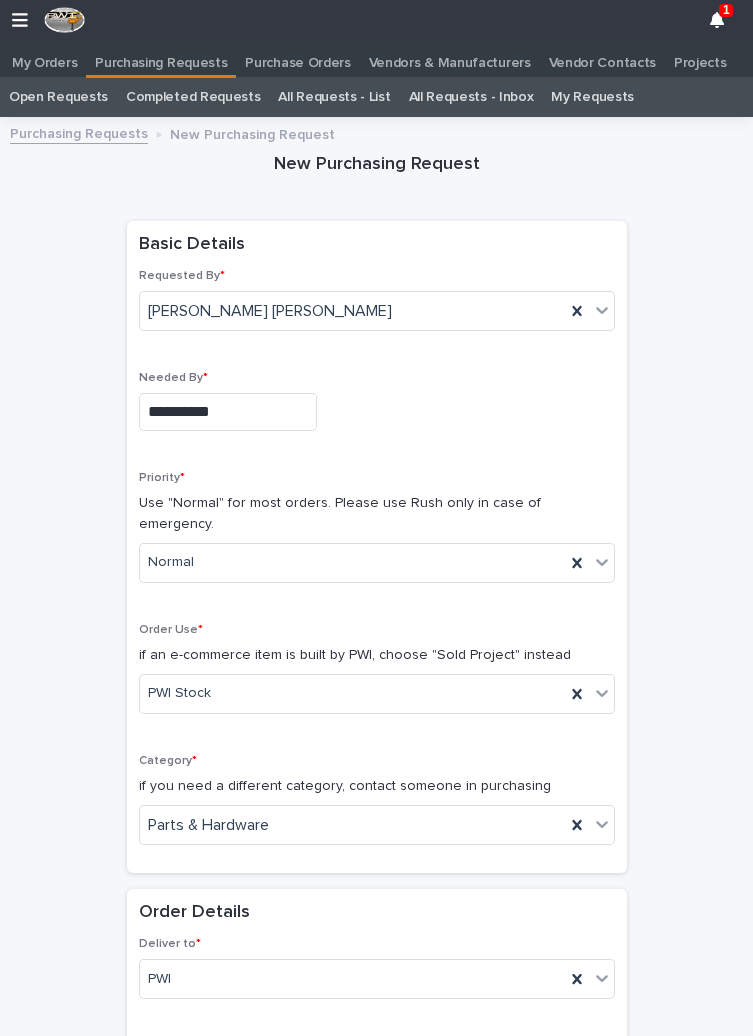 click on "Purchase Orders" at bounding box center (297, 56) 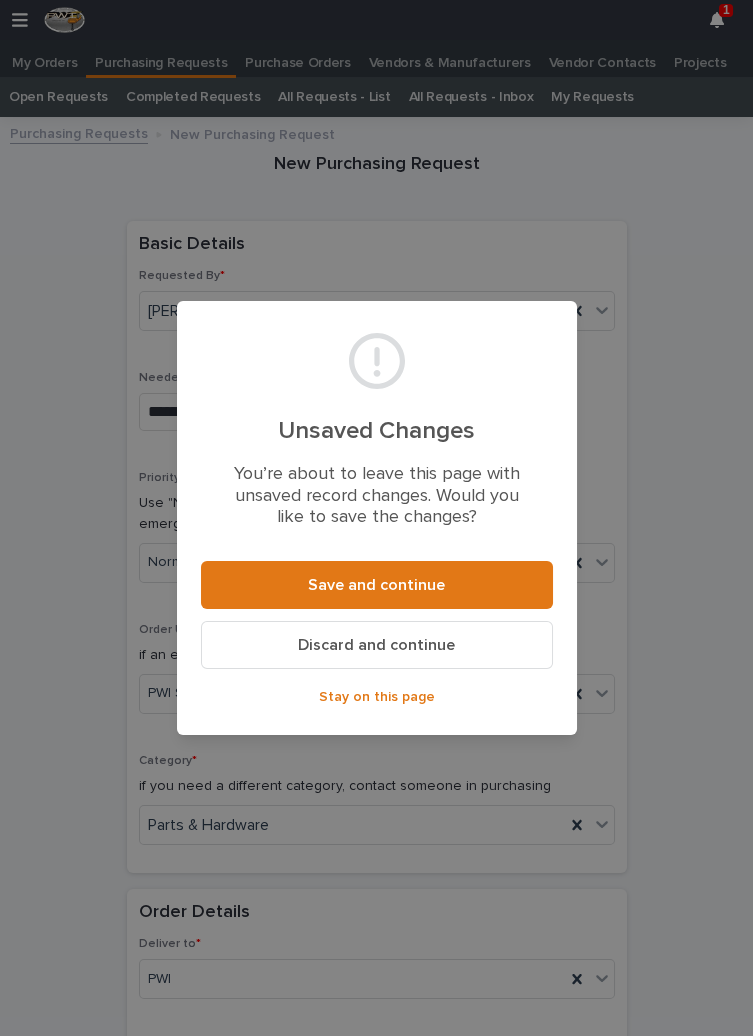 click on "Discard and continue" at bounding box center (377, 645) 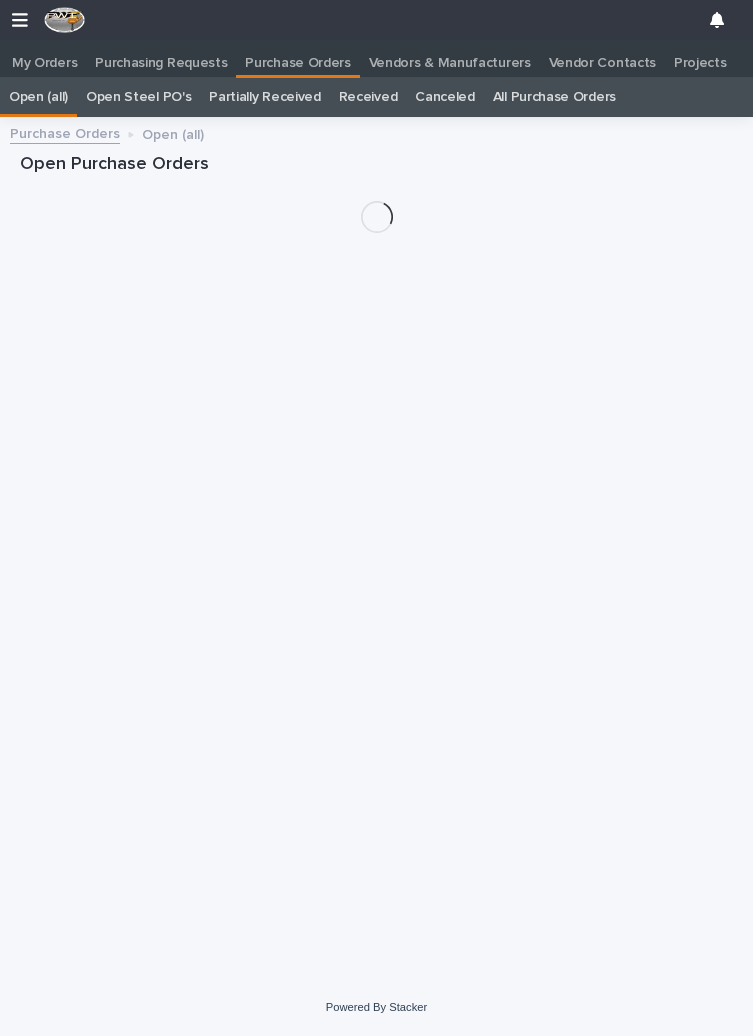 scroll, scrollTop: 44, scrollLeft: 0, axis: vertical 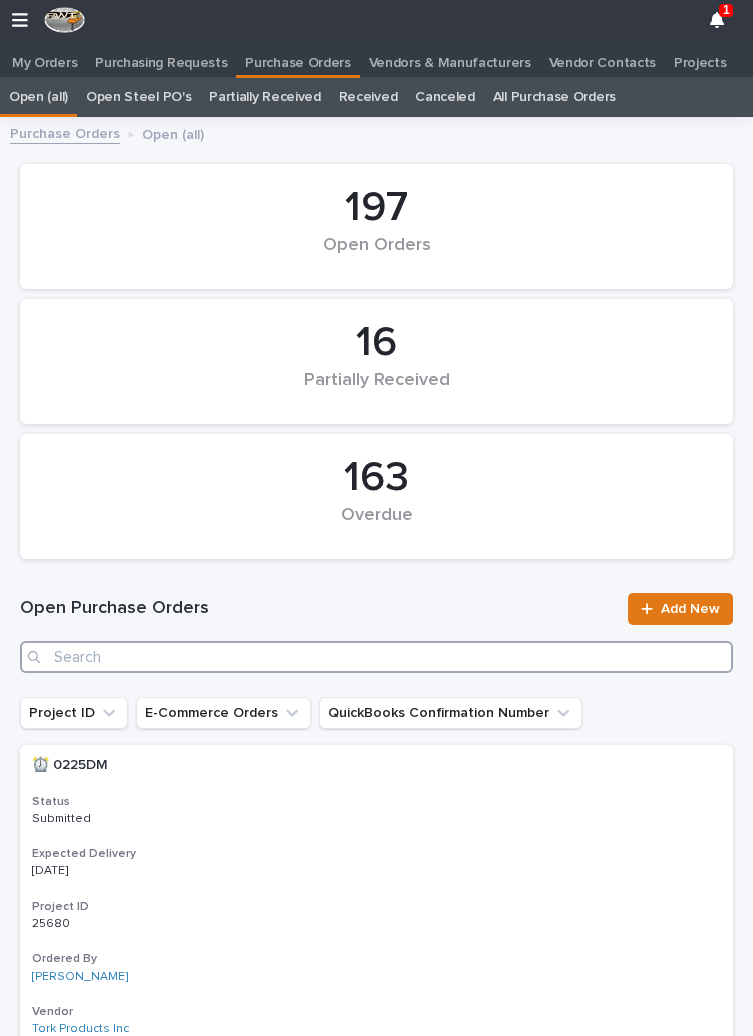 click at bounding box center (376, 657) 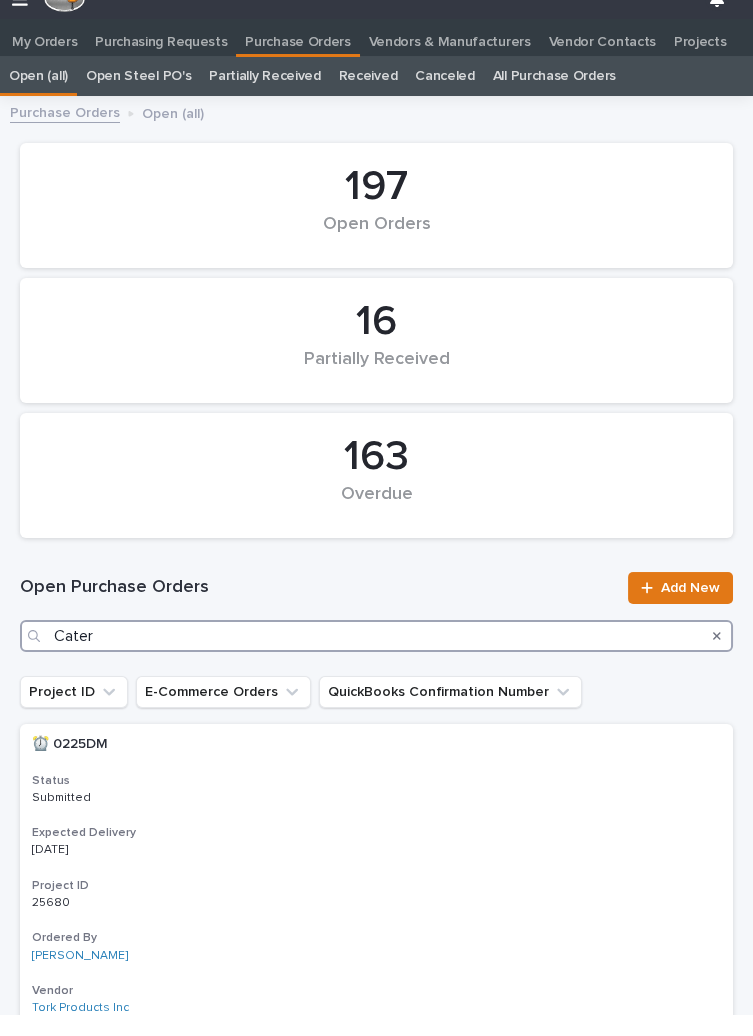 scroll, scrollTop: 69, scrollLeft: 0, axis: vertical 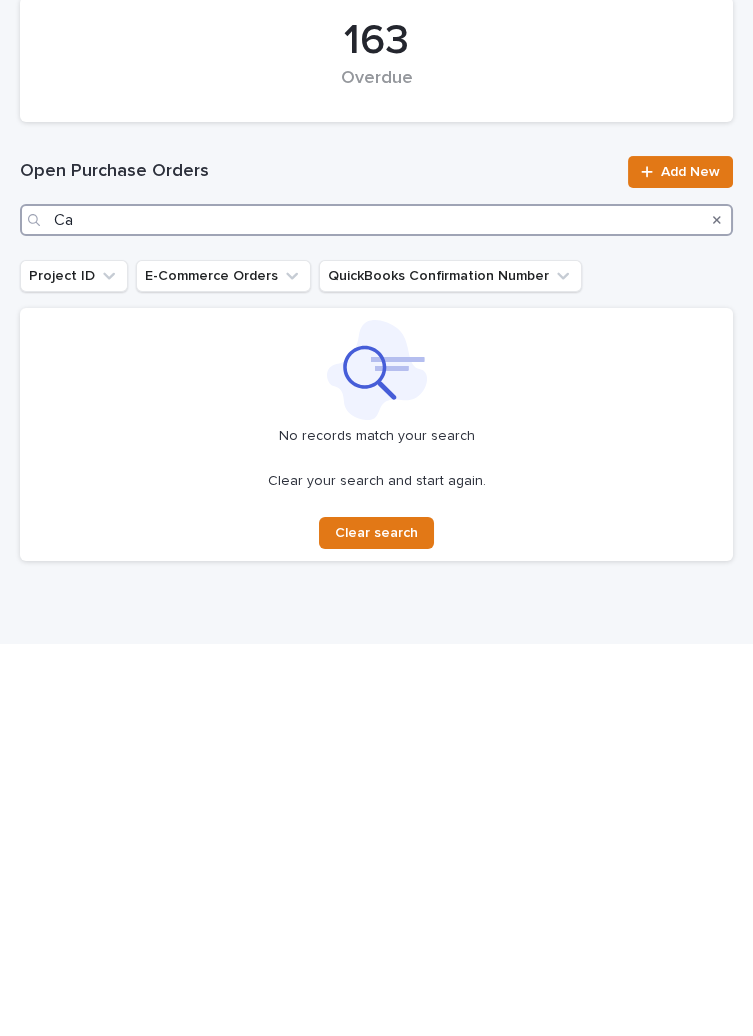 type on "C" 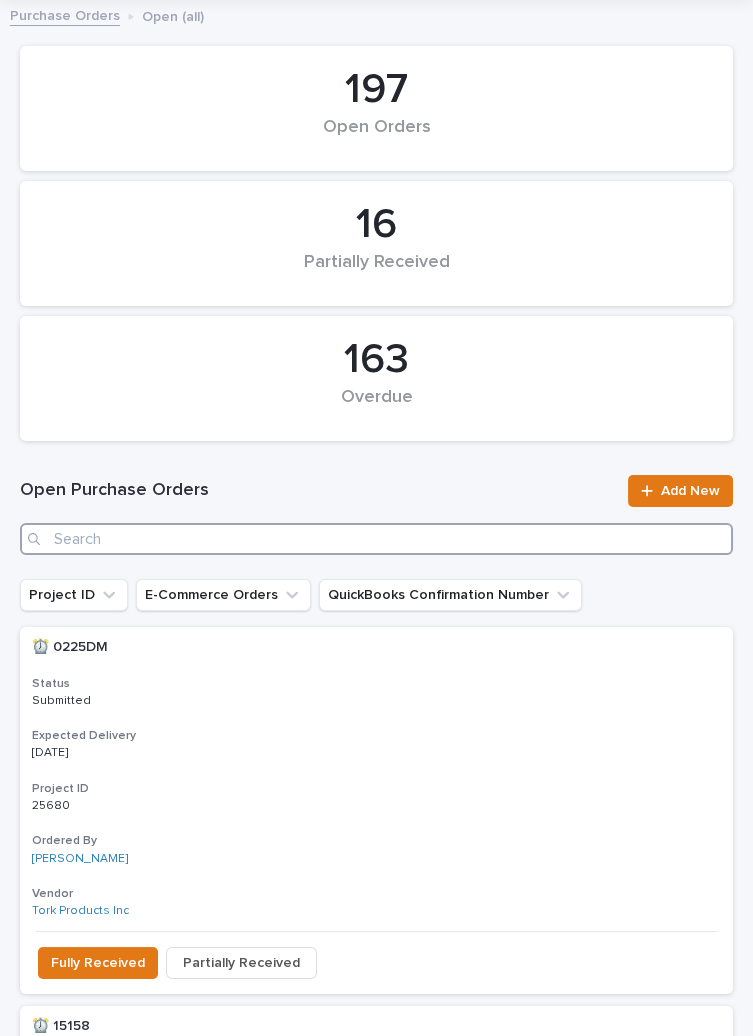 scroll, scrollTop: 122, scrollLeft: 0, axis: vertical 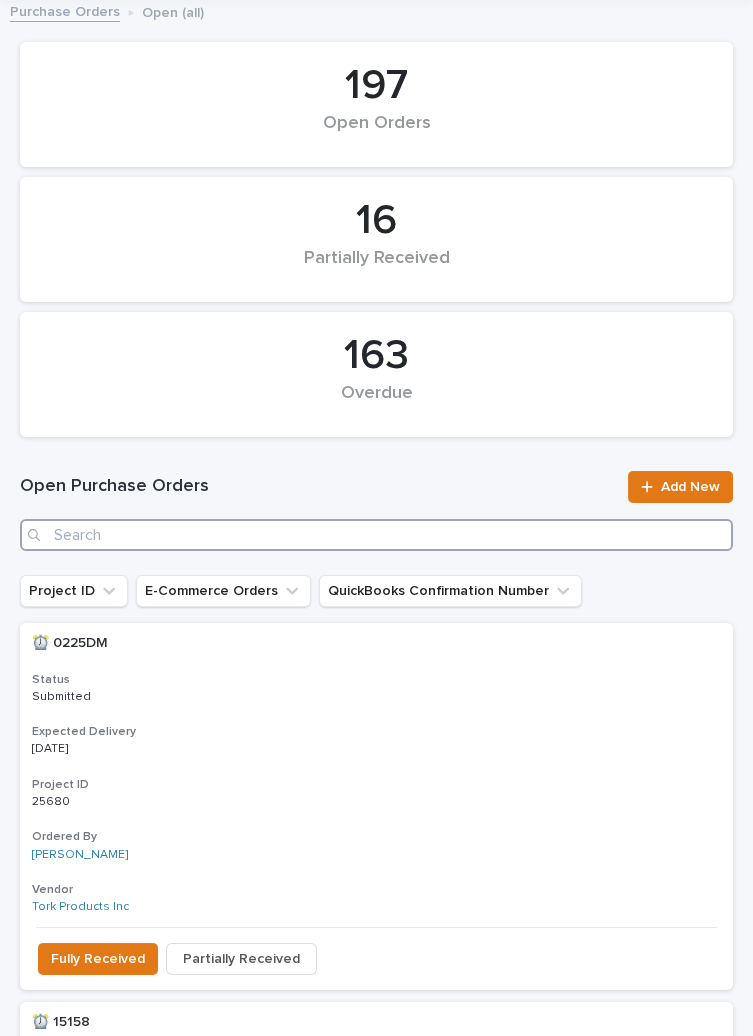 click at bounding box center [376, 535] 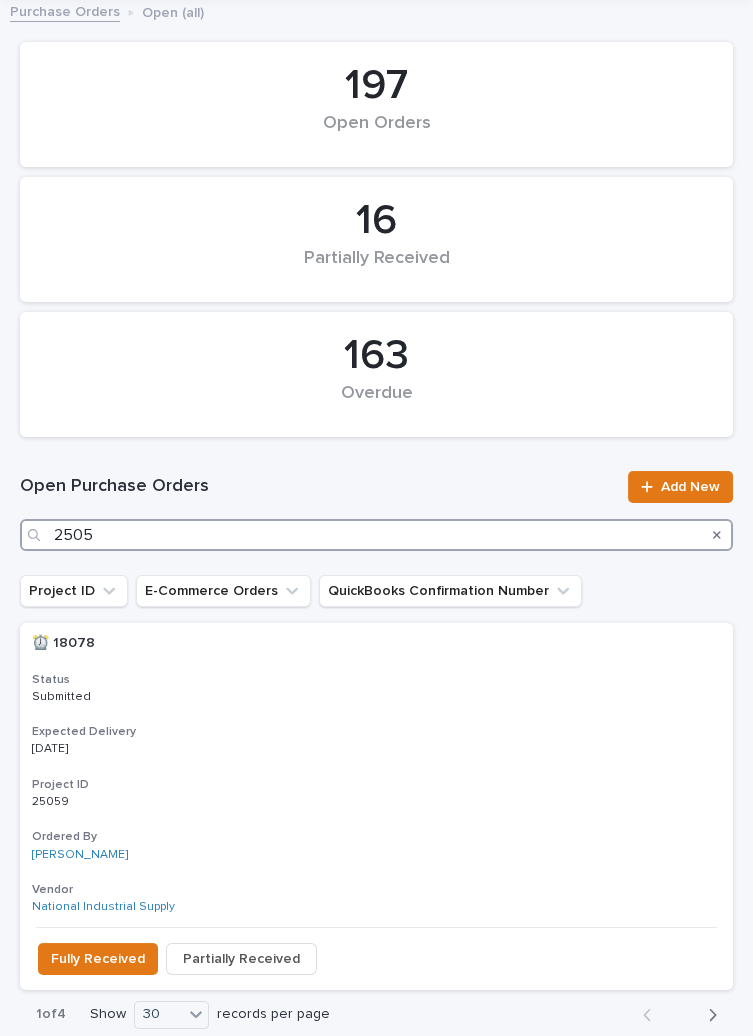 type on "25059" 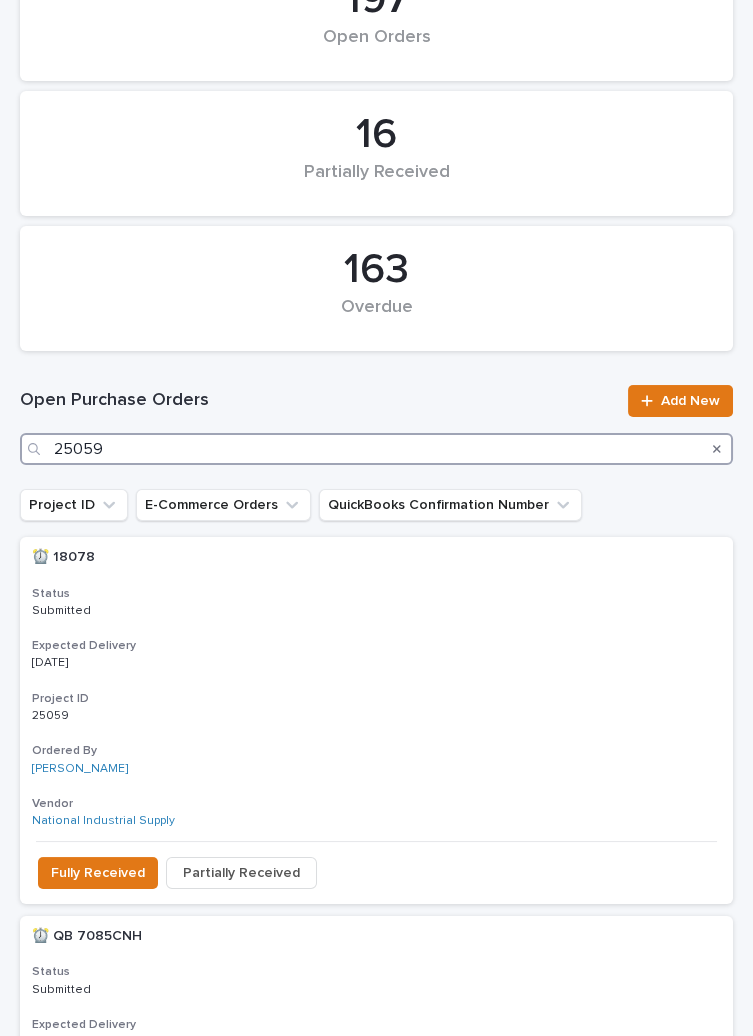 scroll, scrollTop: 203, scrollLeft: 0, axis: vertical 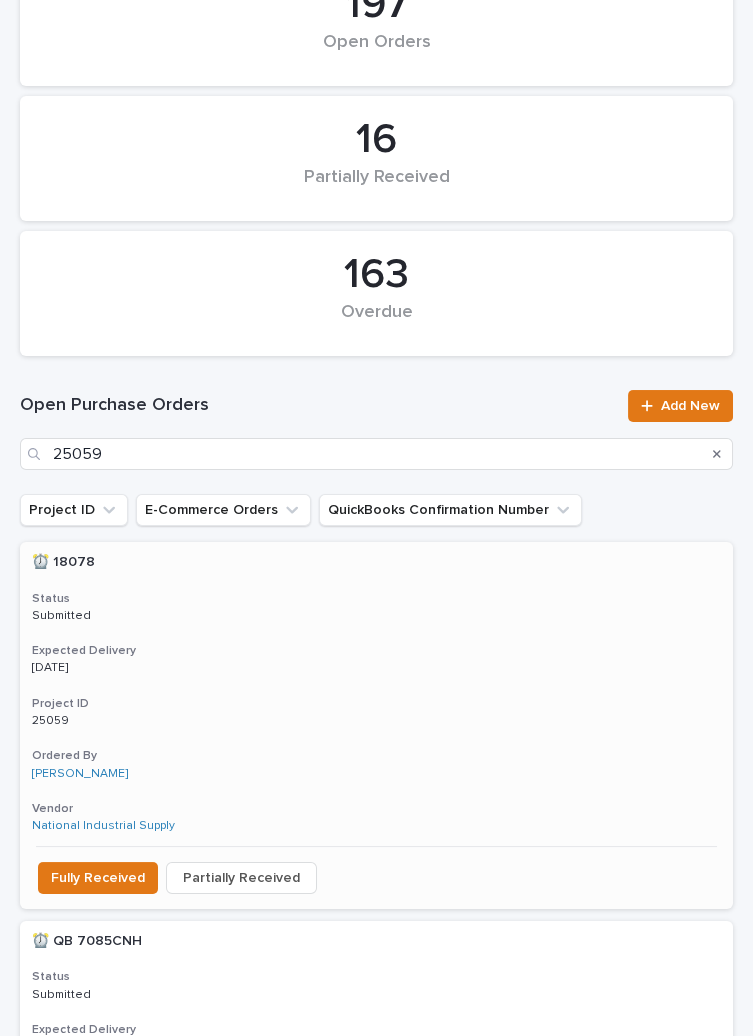 click on "Project ID" at bounding box center (376, 704) 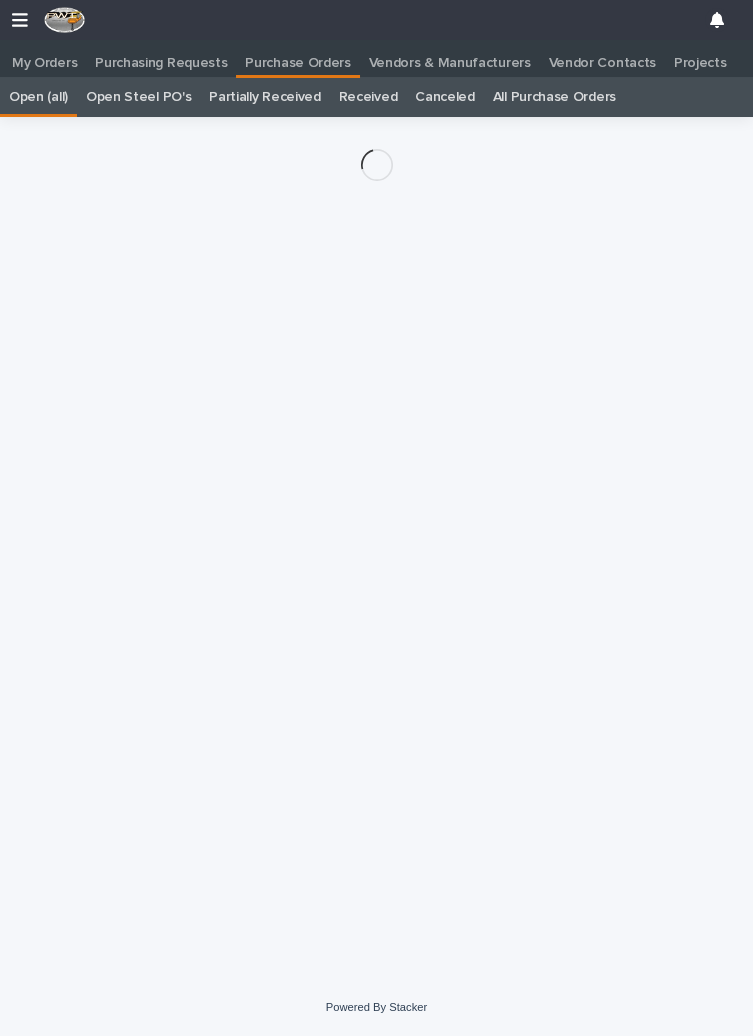 scroll, scrollTop: 75, scrollLeft: 0, axis: vertical 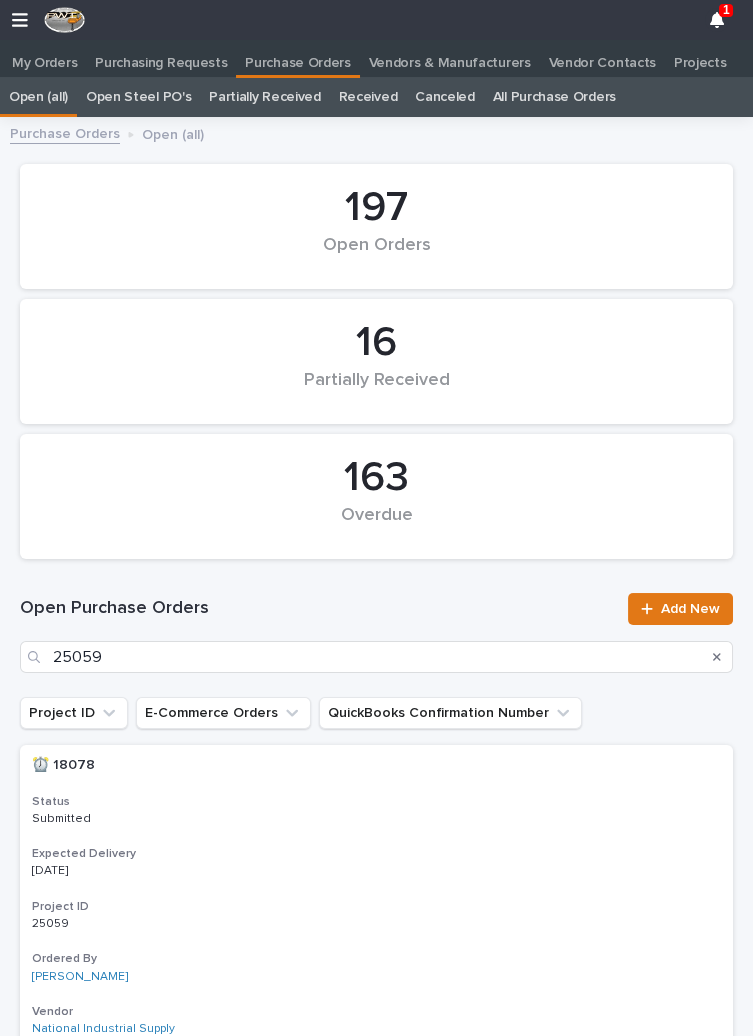 click on "All Purchase Orders" at bounding box center (554, 97) 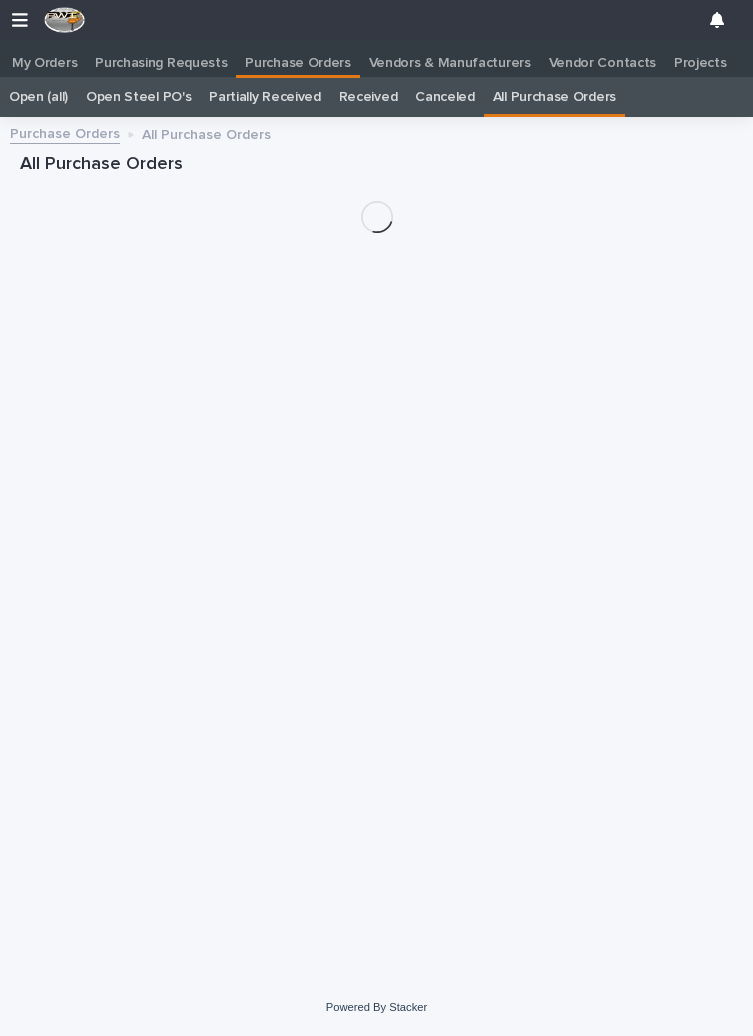 scroll, scrollTop: 72, scrollLeft: 0, axis: vertical 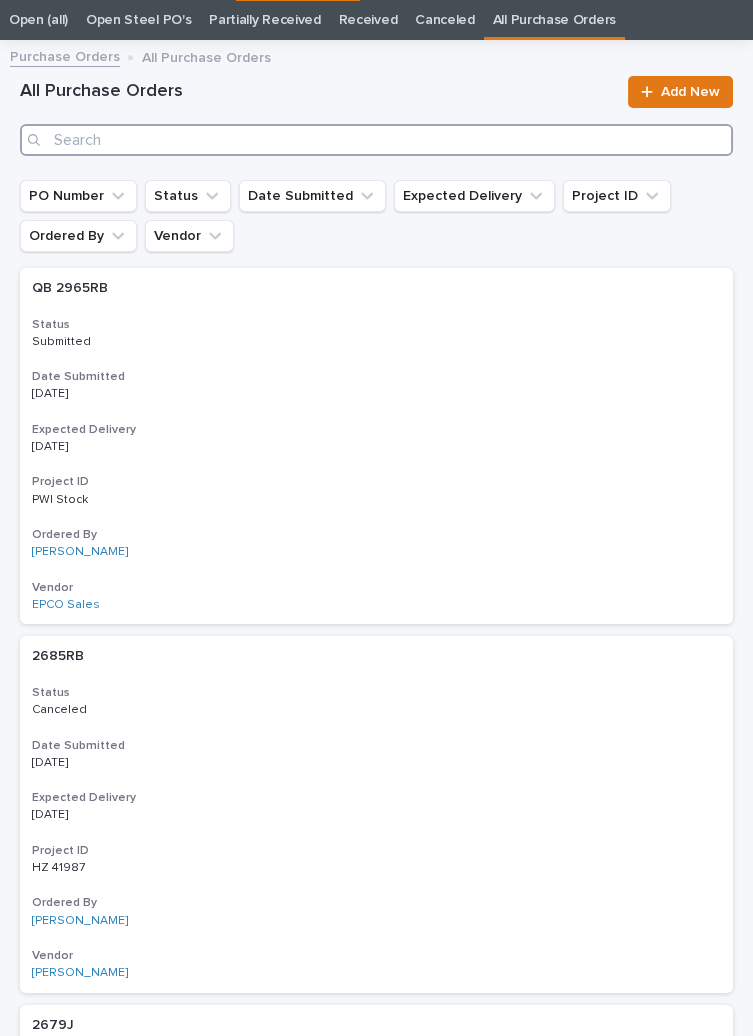 click at bounding box center (376, 140) 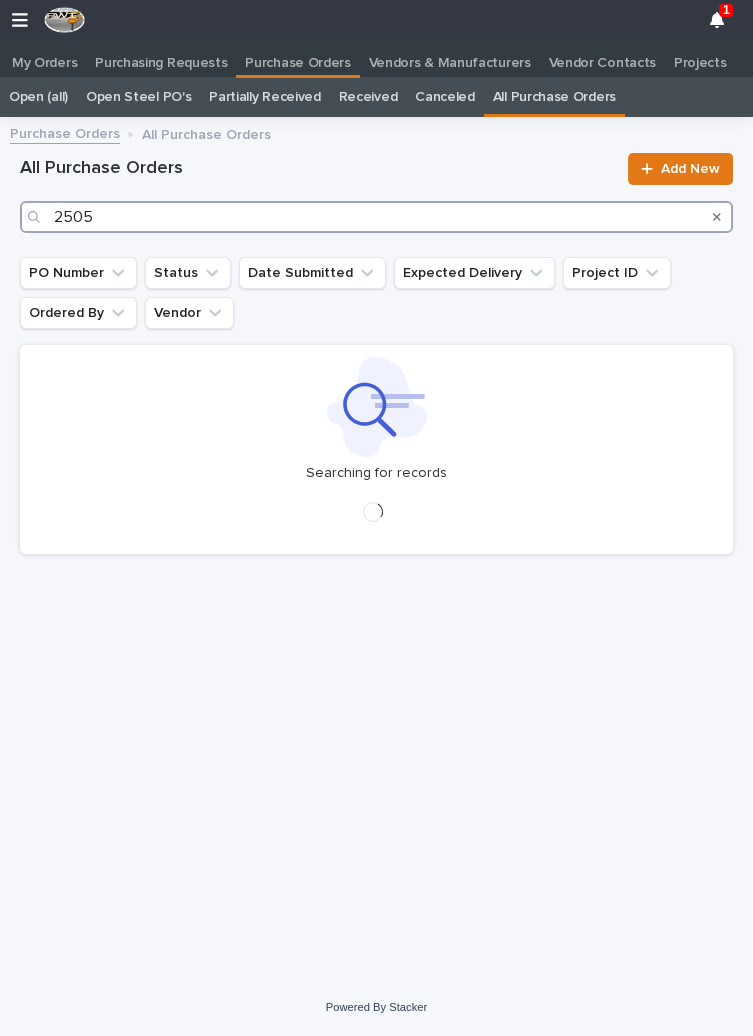 type on "25059" 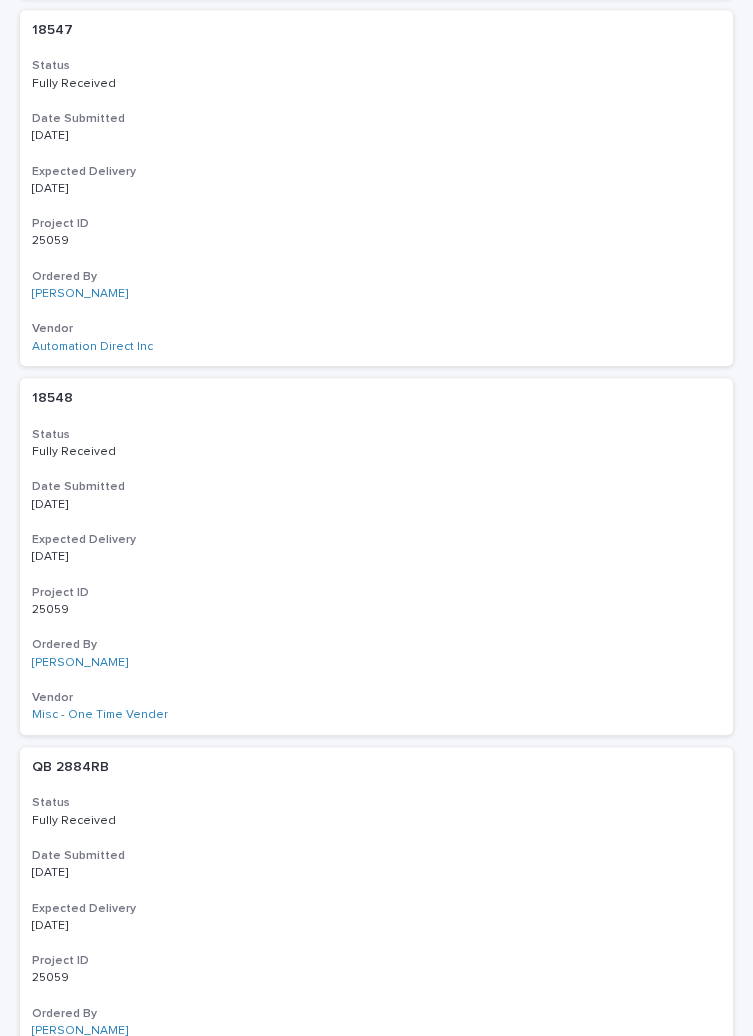 scroll, scrollTop: 1544, scrollLeft: 0, axis: vertical 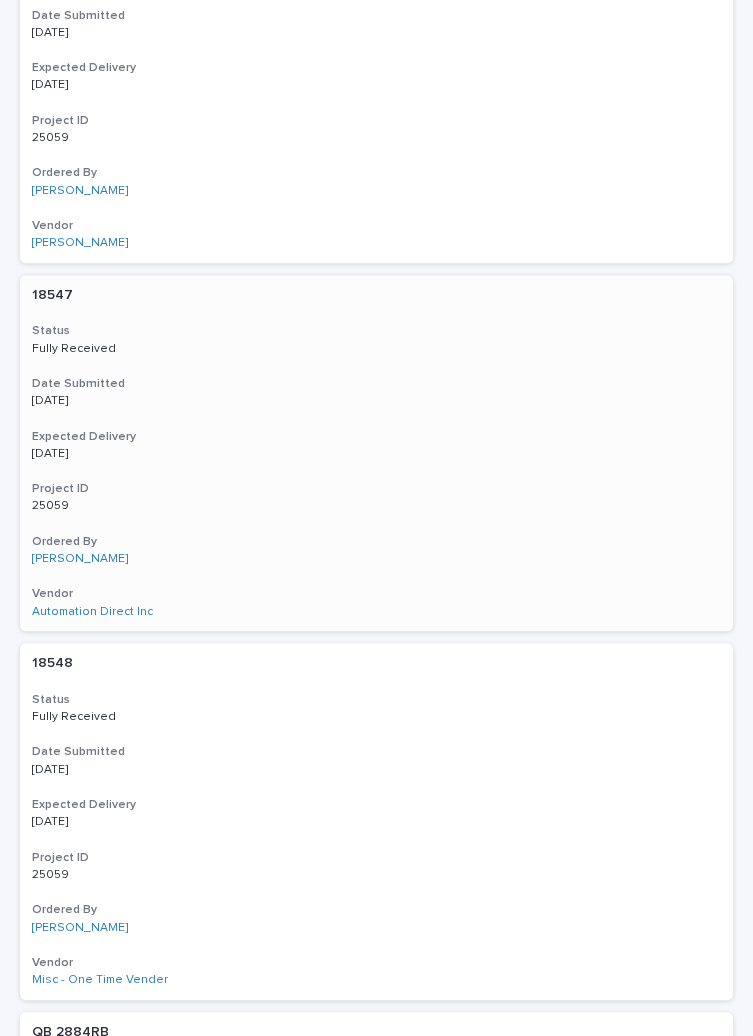click on "25059 25059" at bounding box center [376, 506] 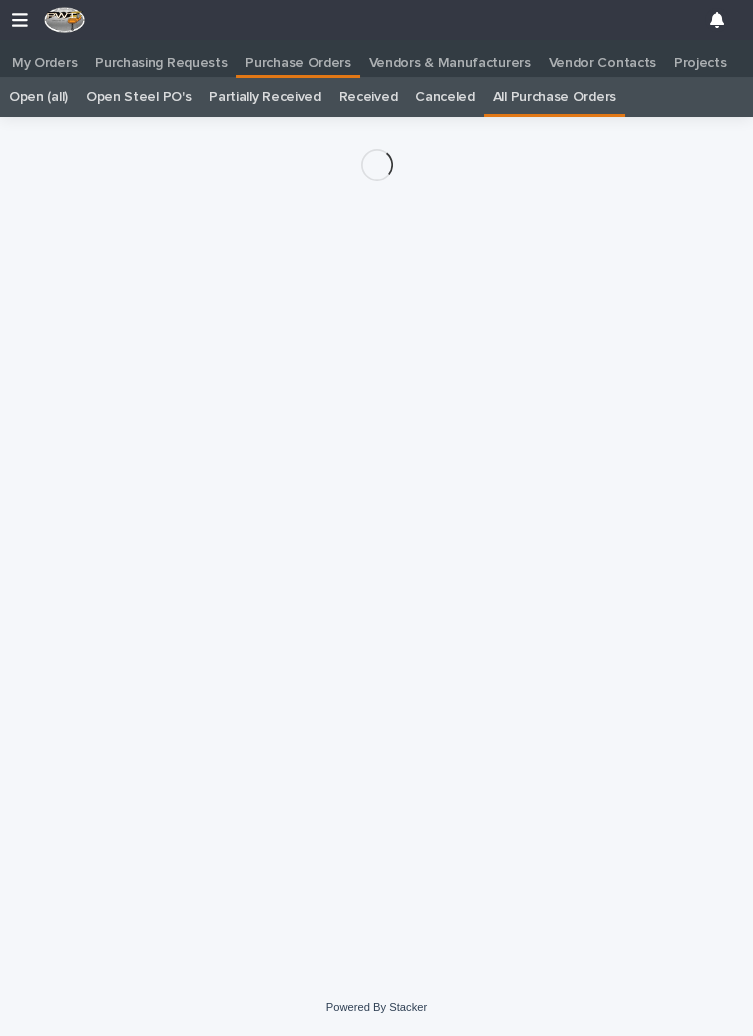 scroll, scrollTop: 75, scrollLeft: 0, axis: vertical 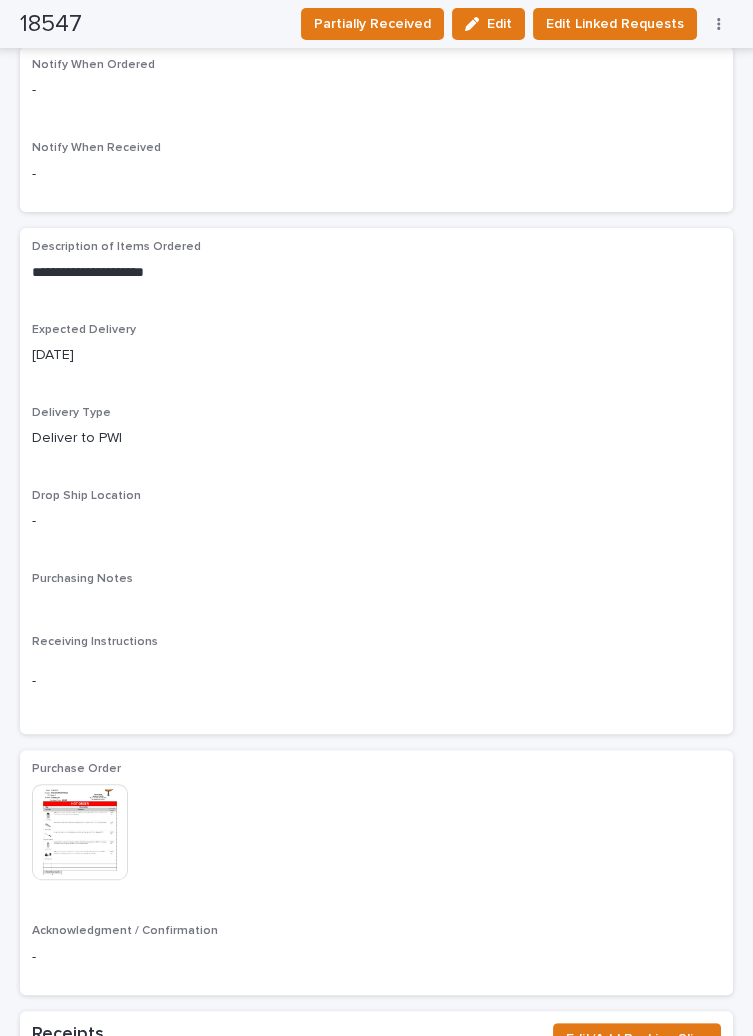 click at bounding box center [80, 832] 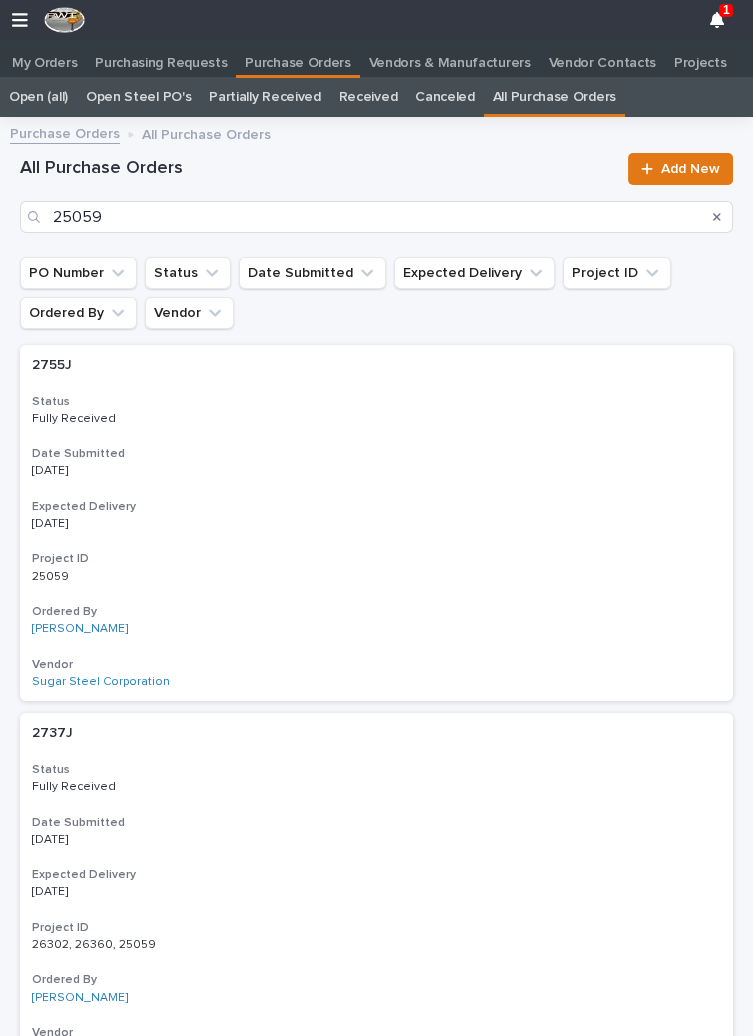 click on "Open (all) Open Steel PO's Partially Received Received Canceled All Purchase Orders" at bounding box center [376, 97] 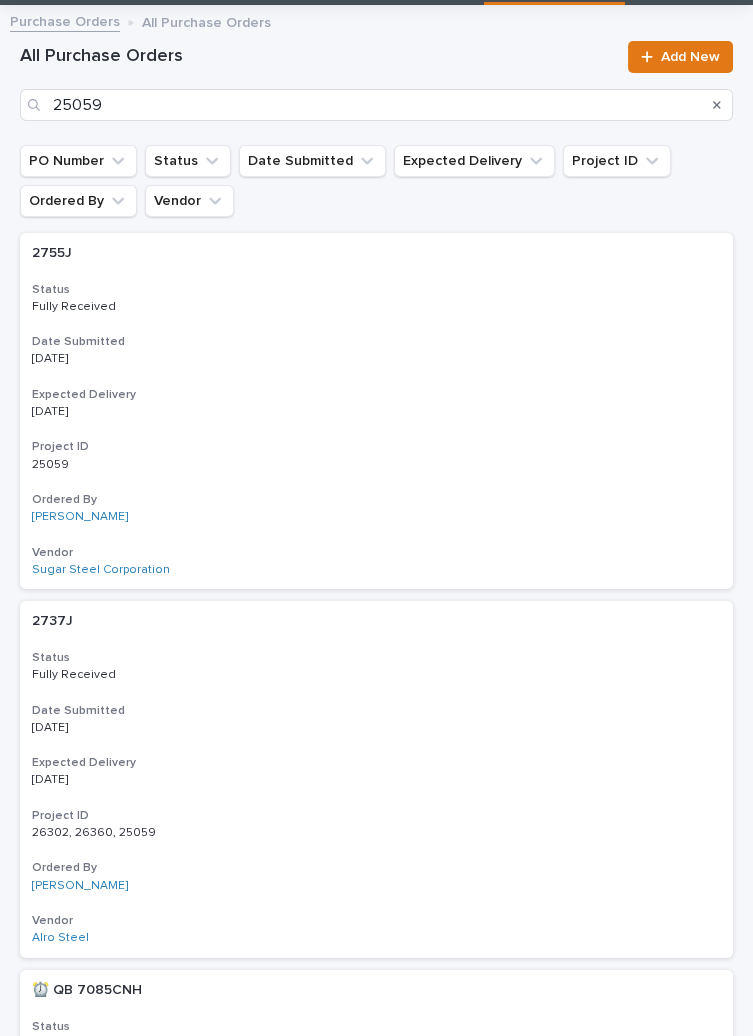 scroll, scrollTop: 112, scrollLeft: 0, axis: vertical 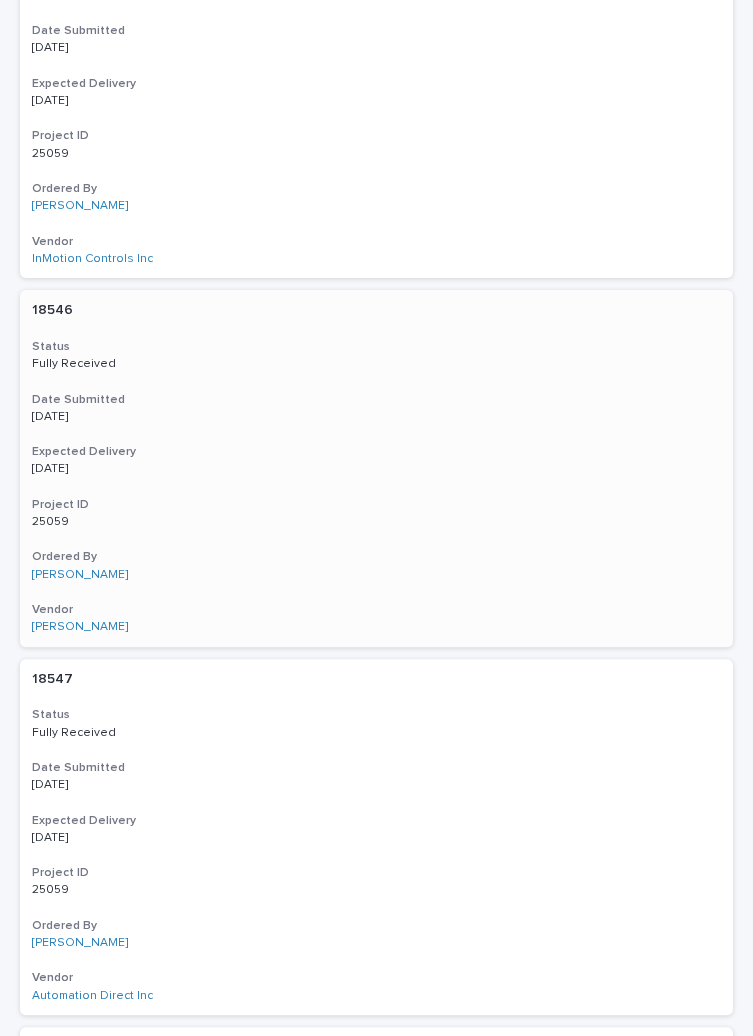 click on "18546 18546   Status Fully Received Date Submitted 06/04/2025 Expected Delivery 06/05/2025 Project ID 25059 25059   Ordered By Arlyn Miller   Vendor McMaster-Carr" at bounding box center (376, 468) 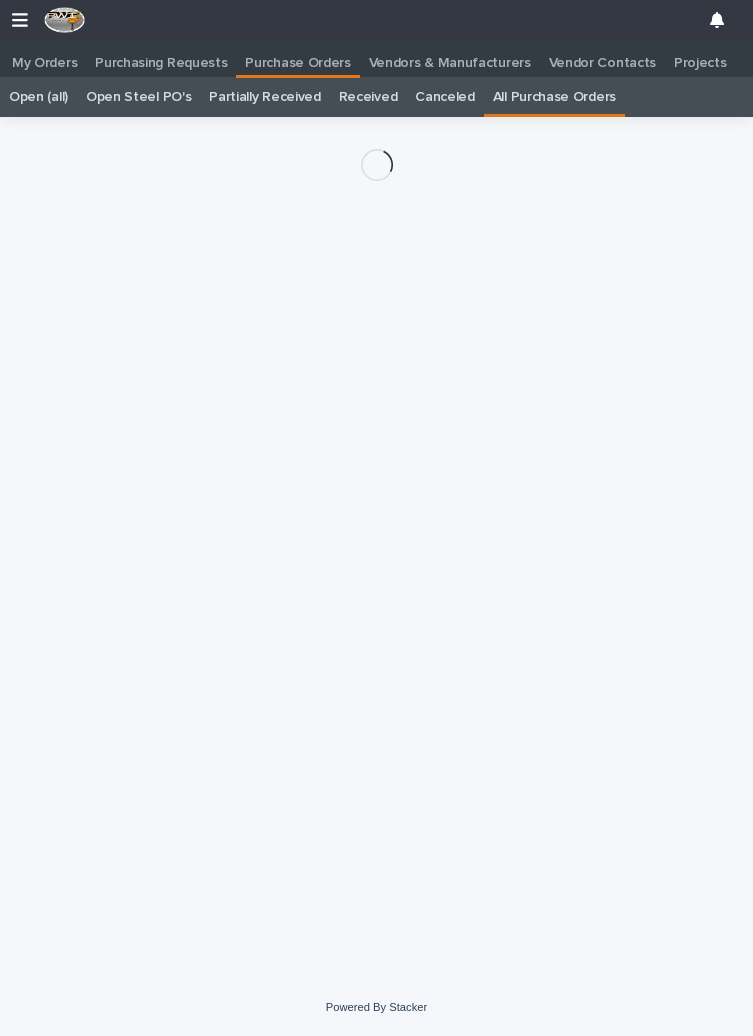 scroll, scrollTop: 75, scrollLeft: 0, axis: vertical 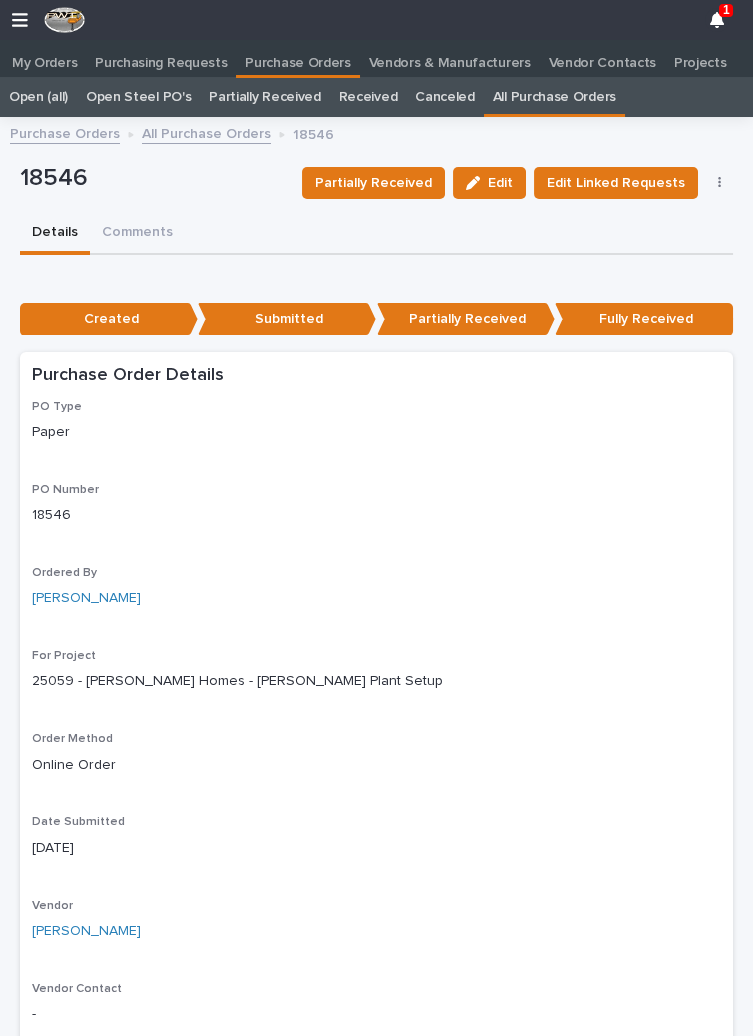 click on "Purchasing Requests" at bounding box center (161, 56) 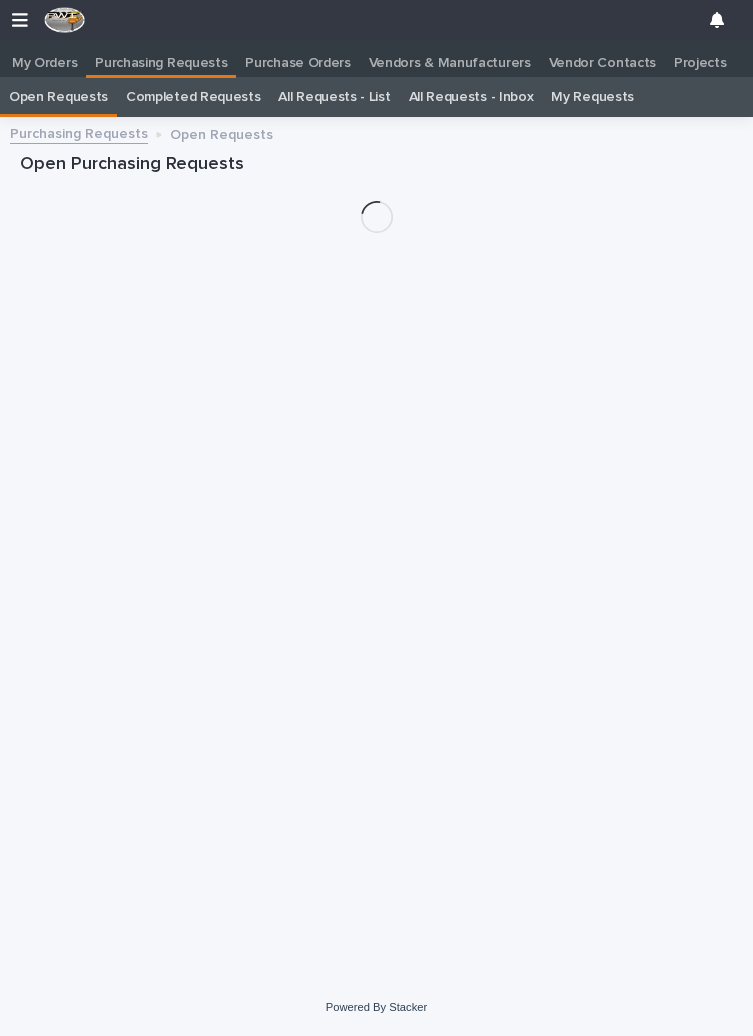 scroll, scrollTop: 77, scrollLeft: 0, axis: vertical 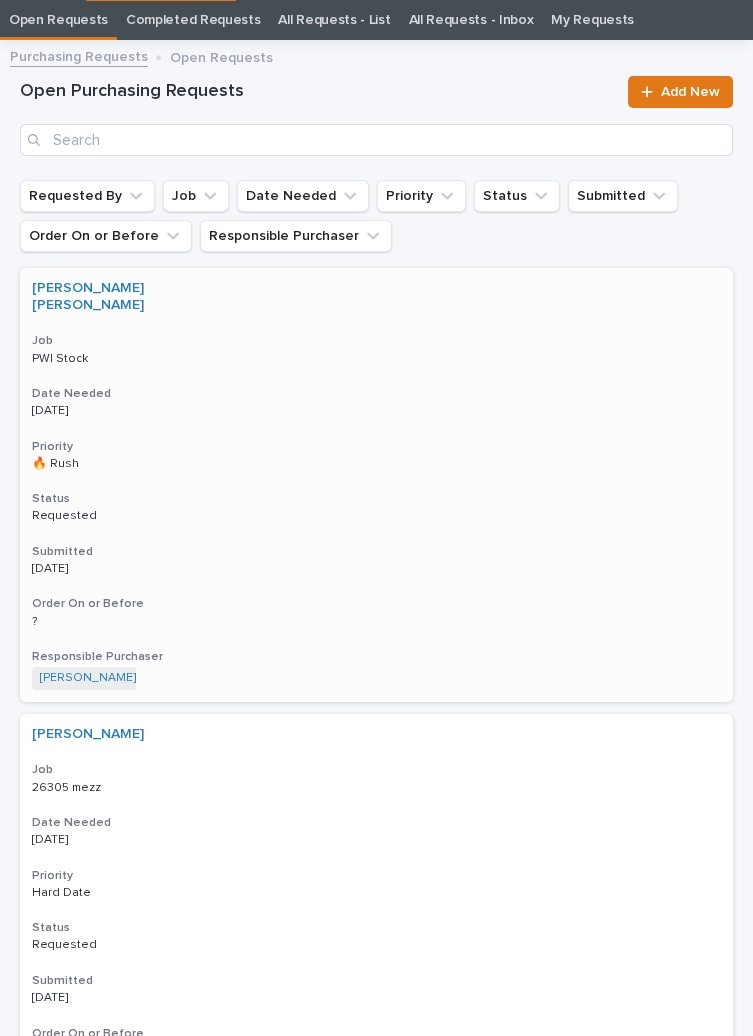 click on "Status" at bounding box center (376, 499) 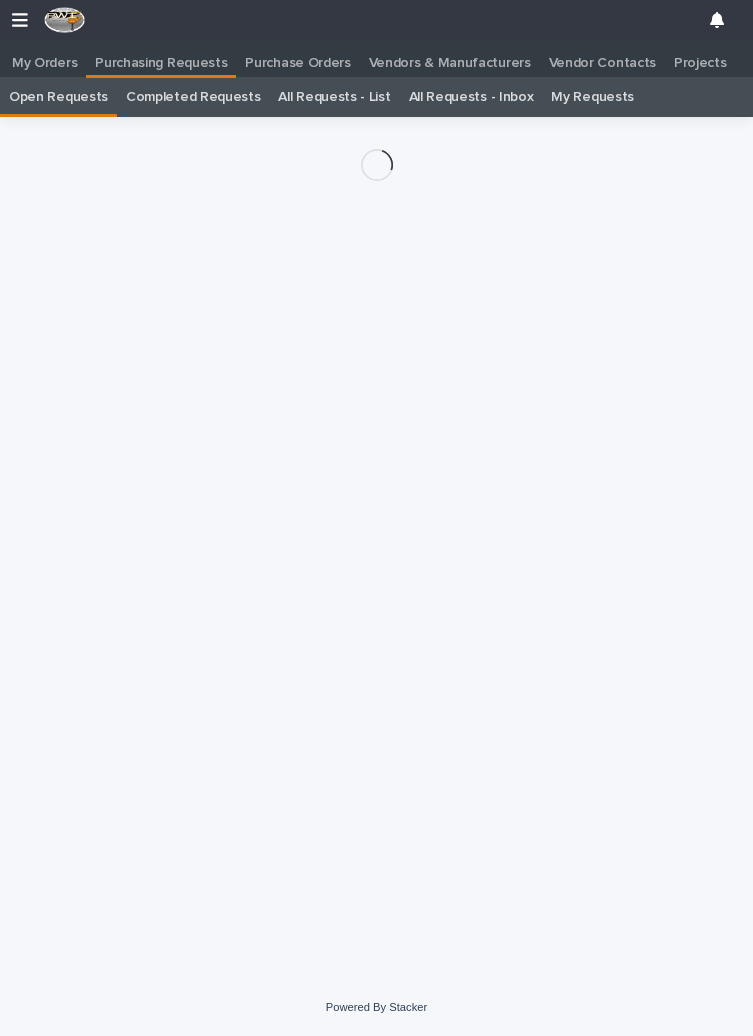 scroll, scrollTop: 66, scrollLeft: 0, axis: vertical 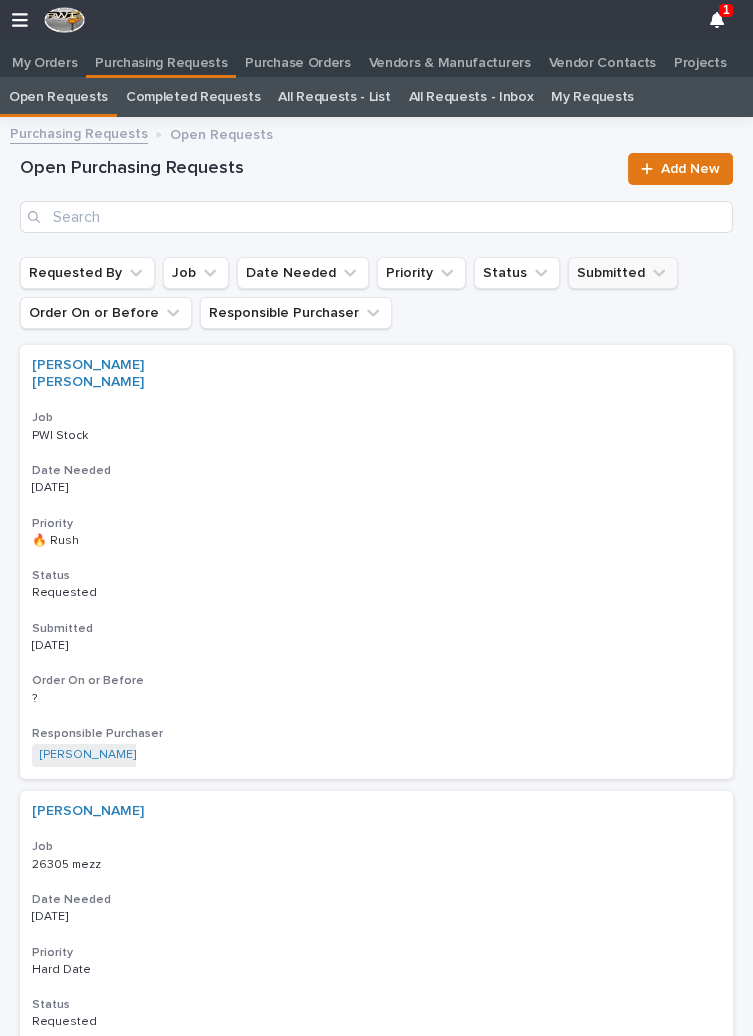 click 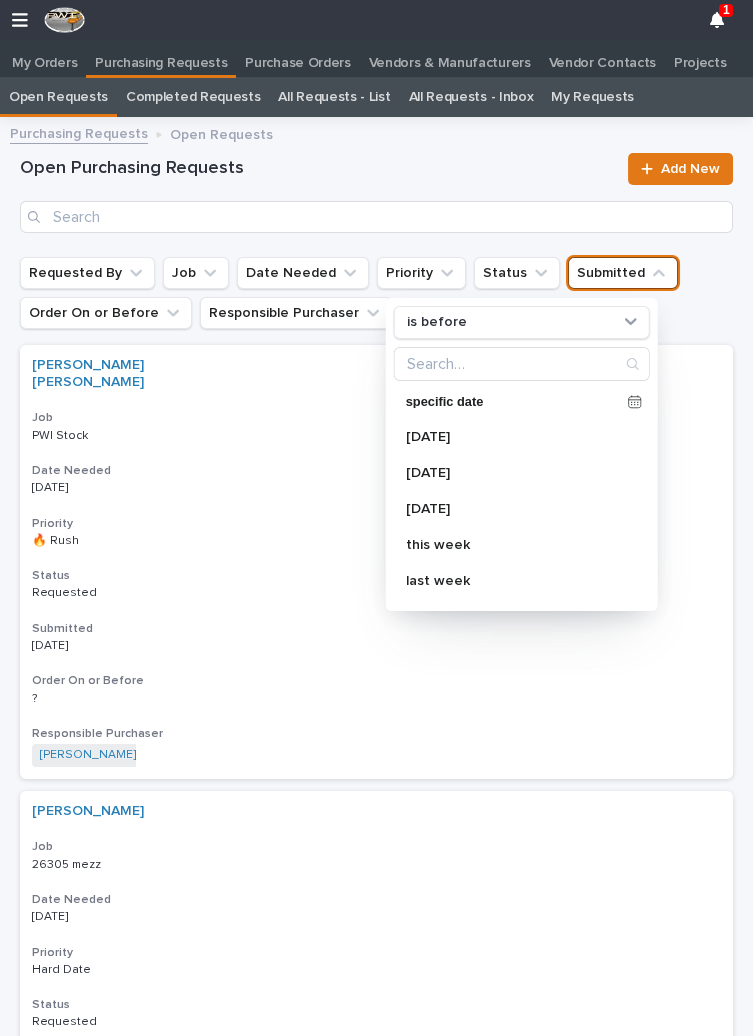 click on "Requested By Job Date Needed Priority Status Submitted is before specific date today yesterday tomorrow this week last week next week this quarter last quarter next quarter this month next month last month this year next year last year Order On or Before Responsible Purchaser" at bounding box center [376, 293] 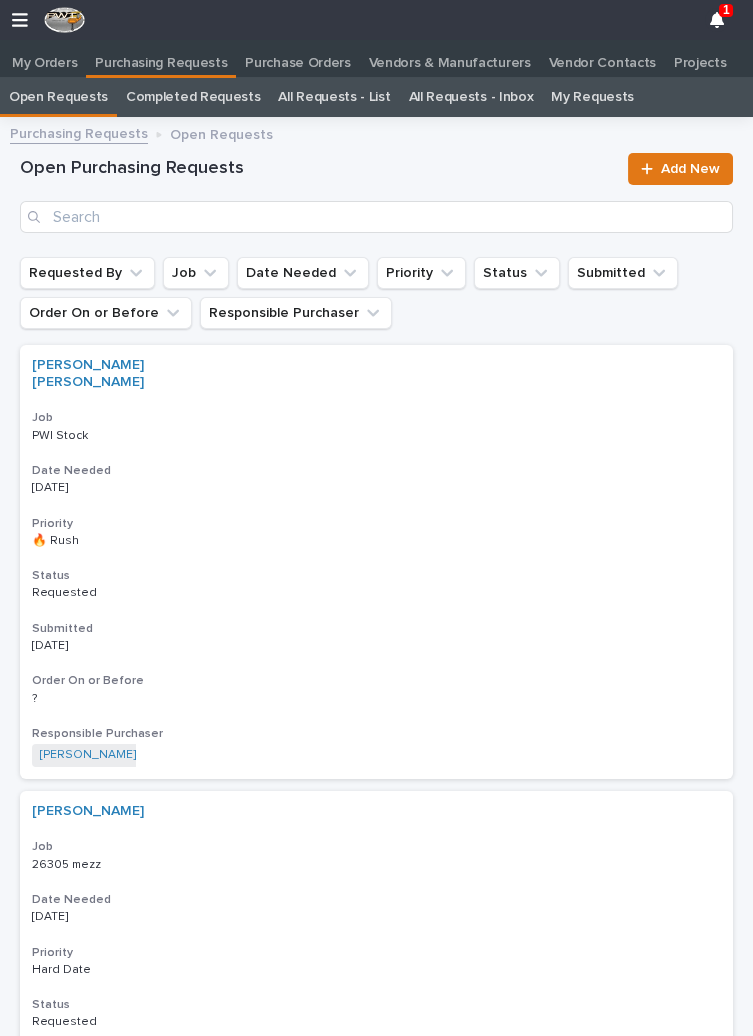 click on "My Orders" at bounding box center (44, 56) 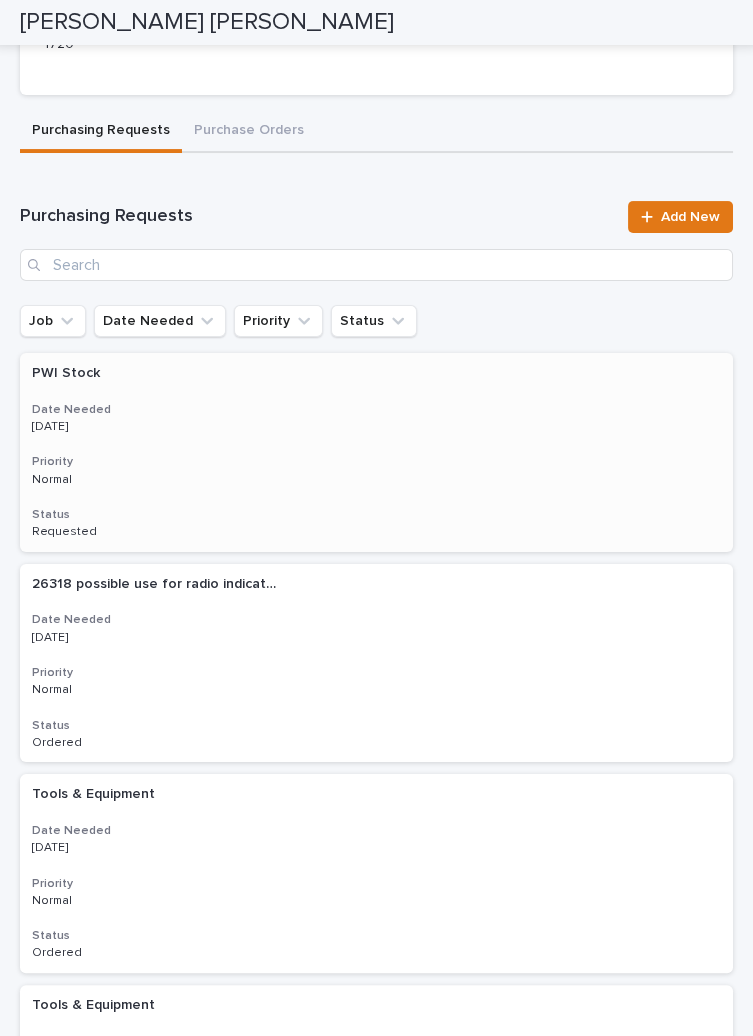 click on "PWI Stock PWI Stock   Date Needed 07/18/2025 Priority Normal Status Requested" at bounding box center [376, 452] 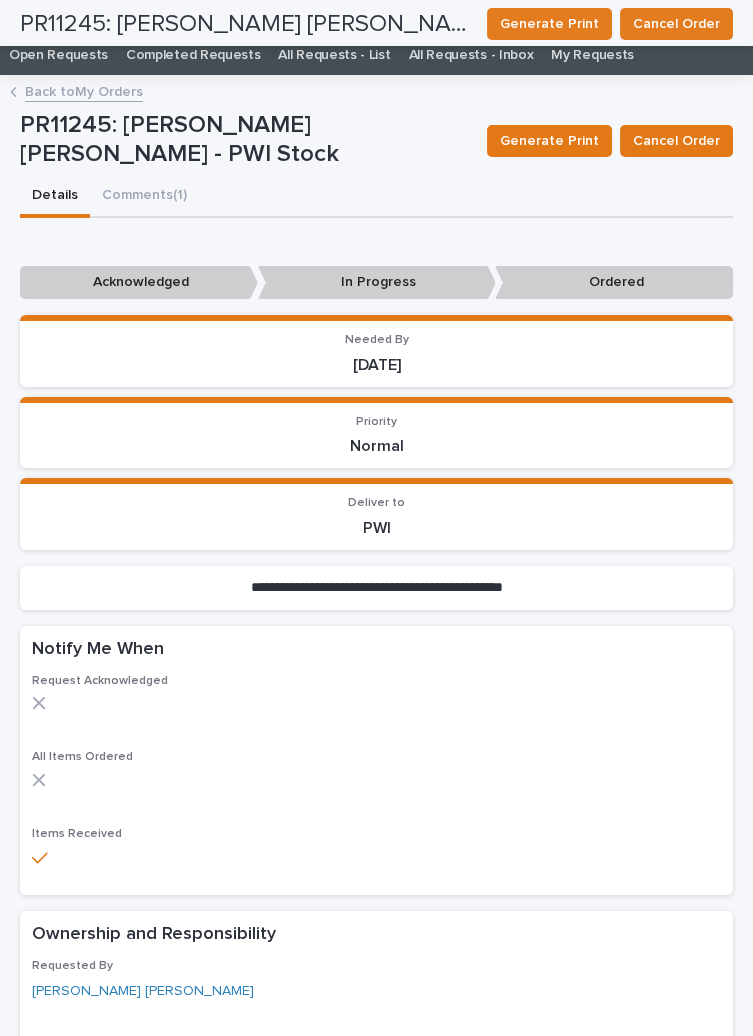 scroll, scrollTop: 0, scrollLeft: 0, axis: both 